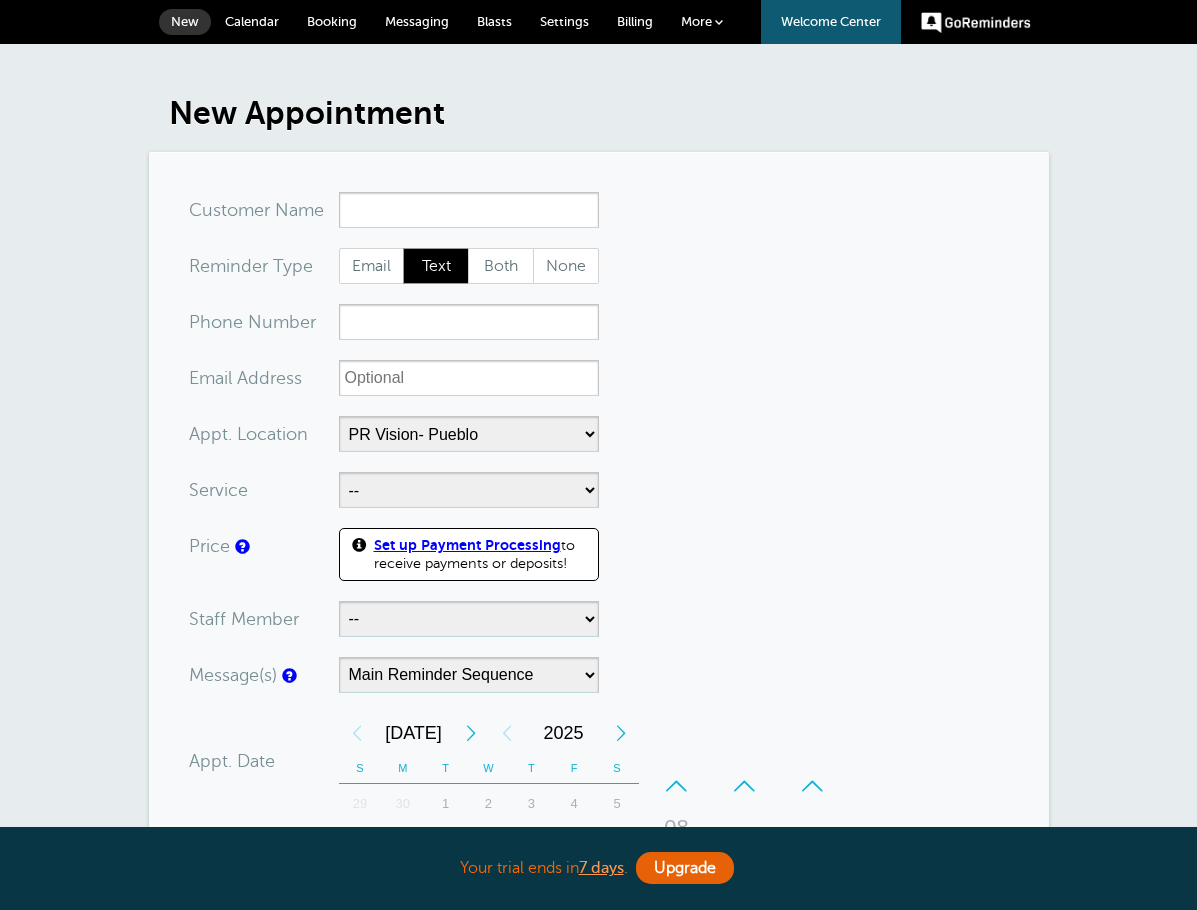 select on "24235" 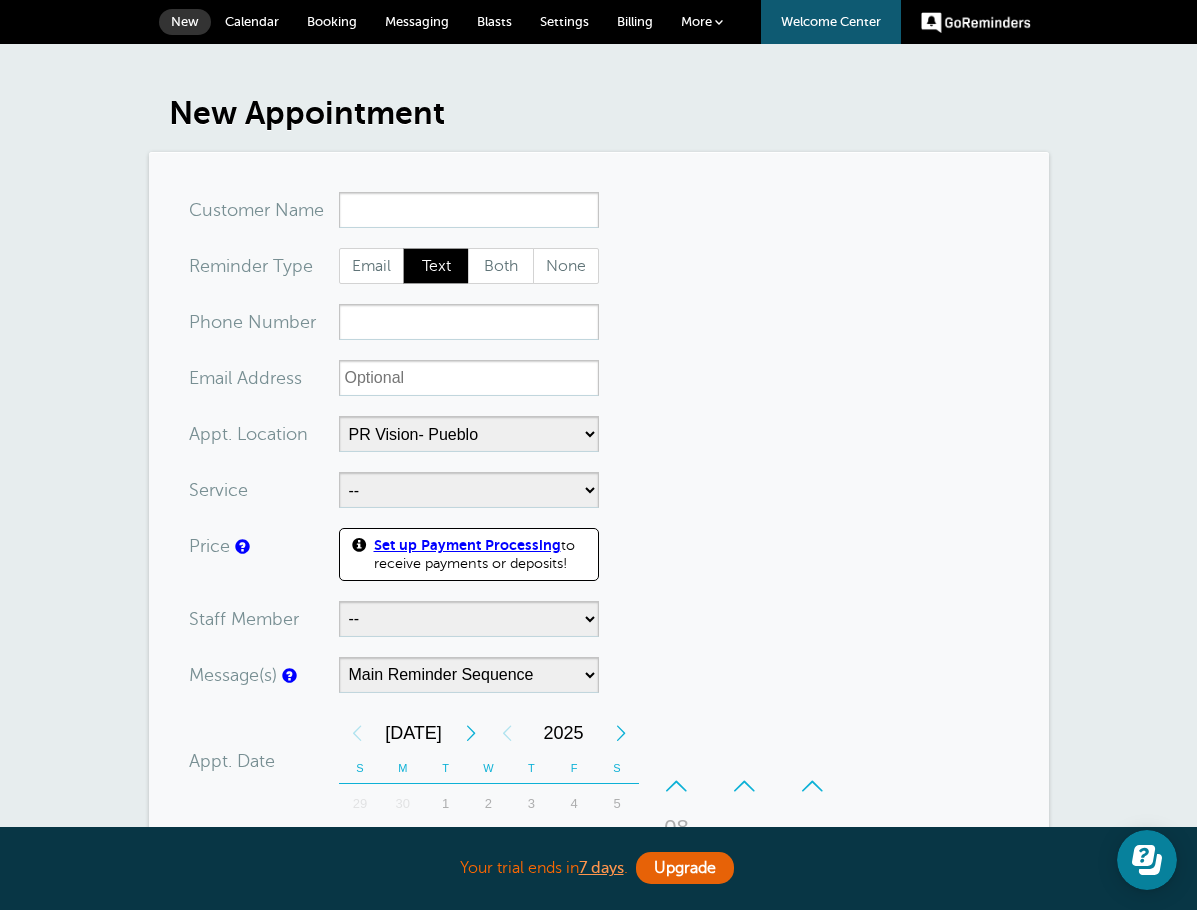 click on "Calendar" at bounding box center [252, 22] 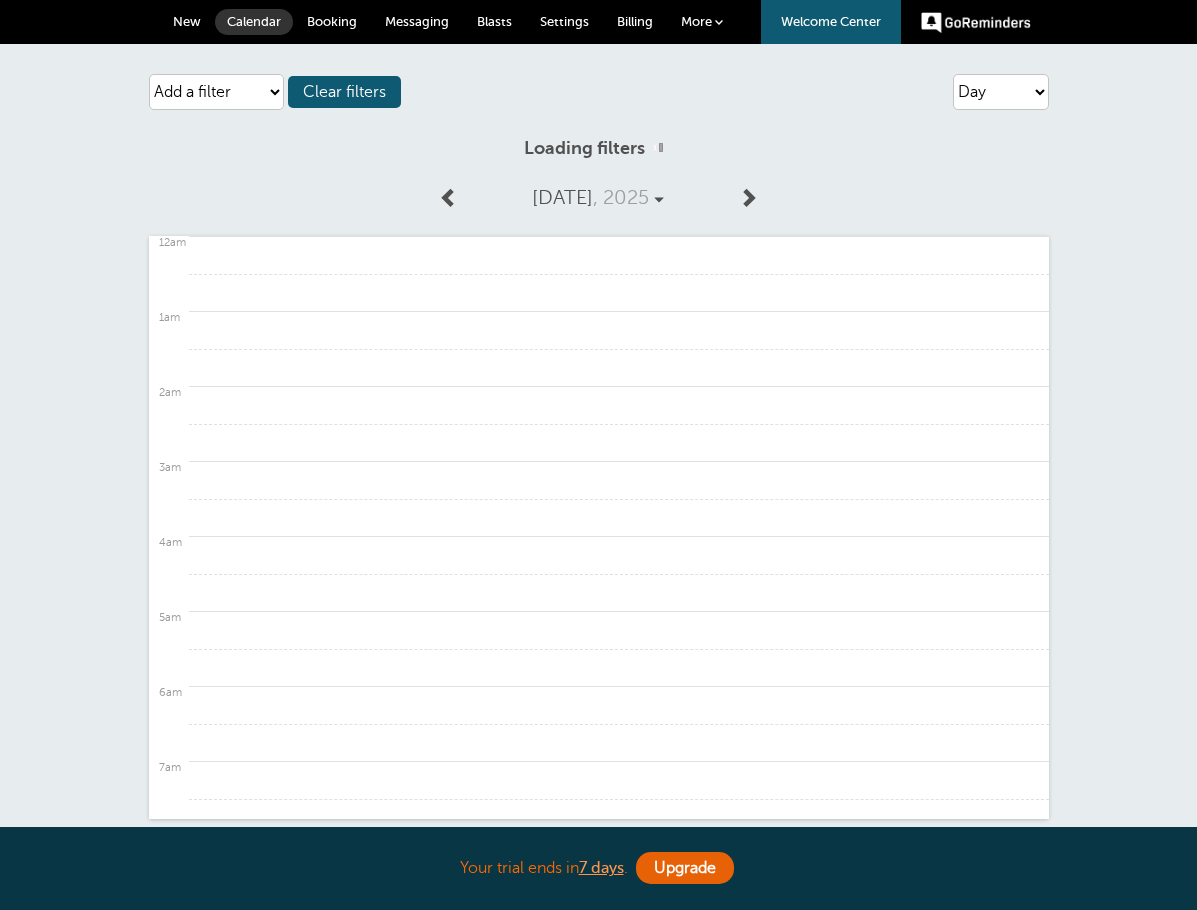 scroll, scrollTop: 0, scrollLeft: 0, axis: both 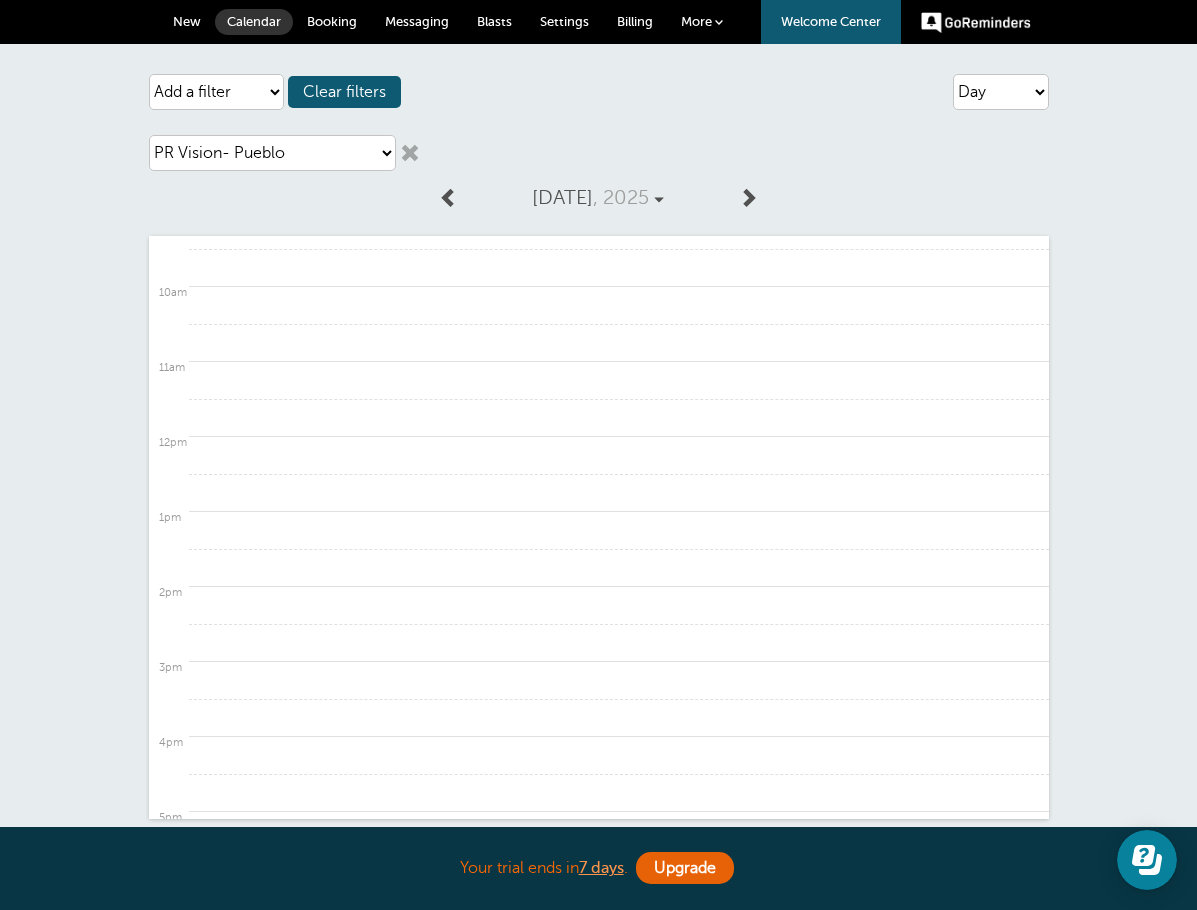 click on "New" at bounding box center (187, 21) 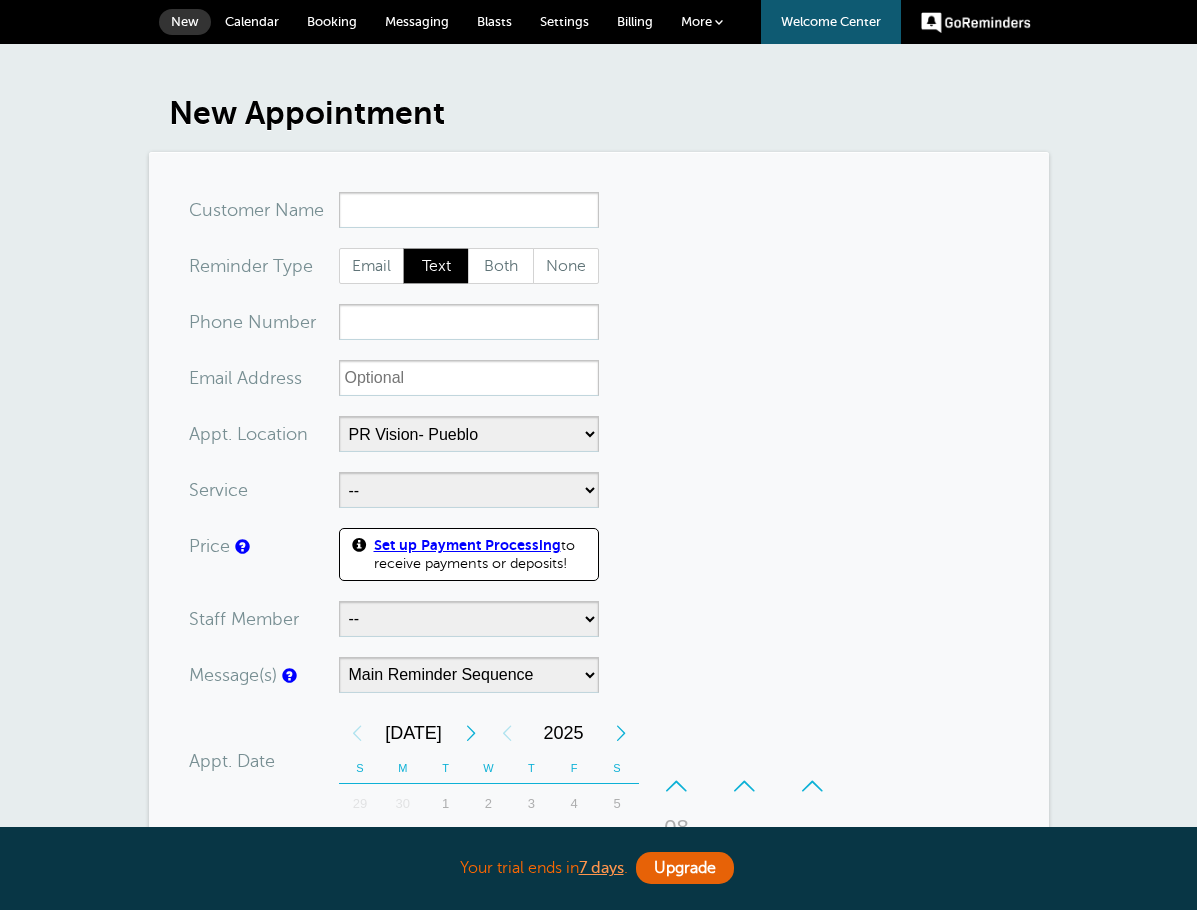select on "24235" 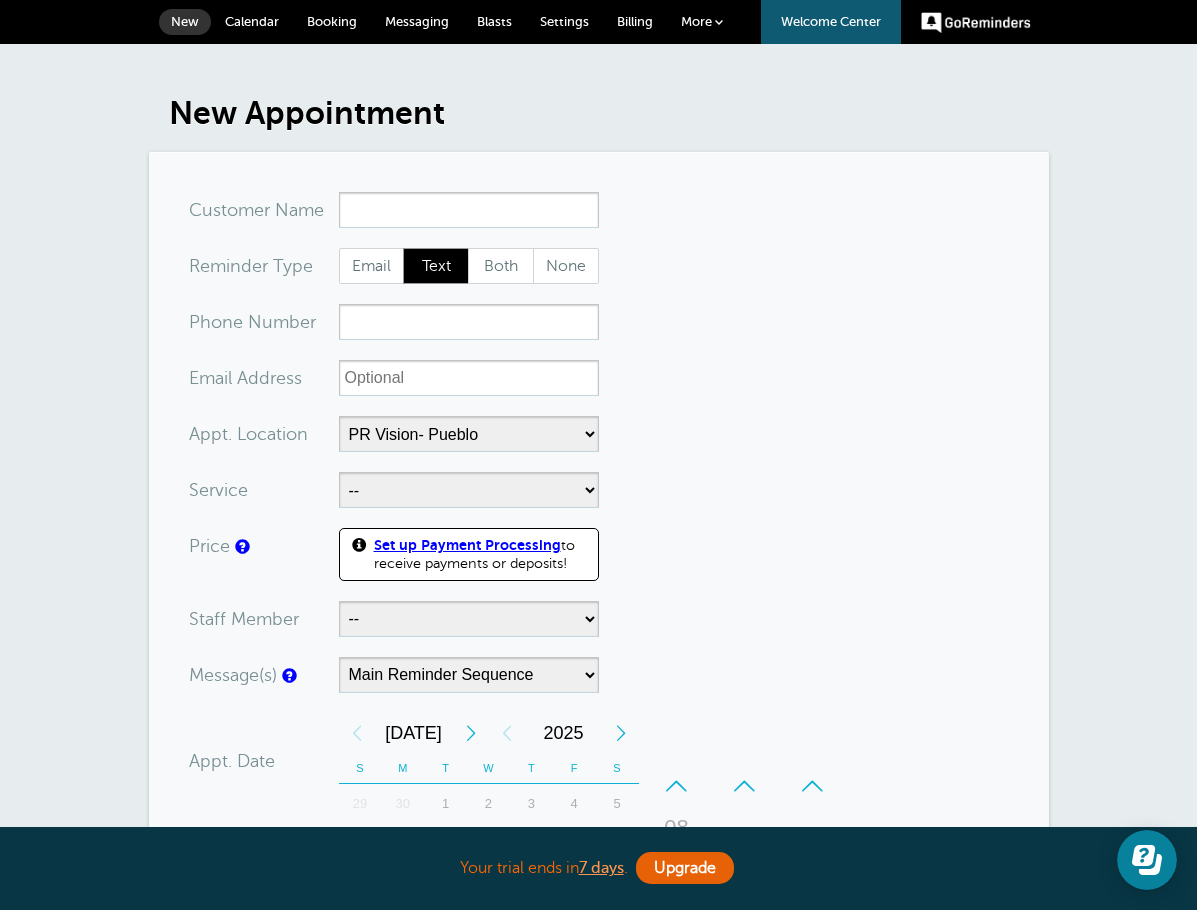 scroll, scrollTop: 0, scrollLeft: 0, axis: both 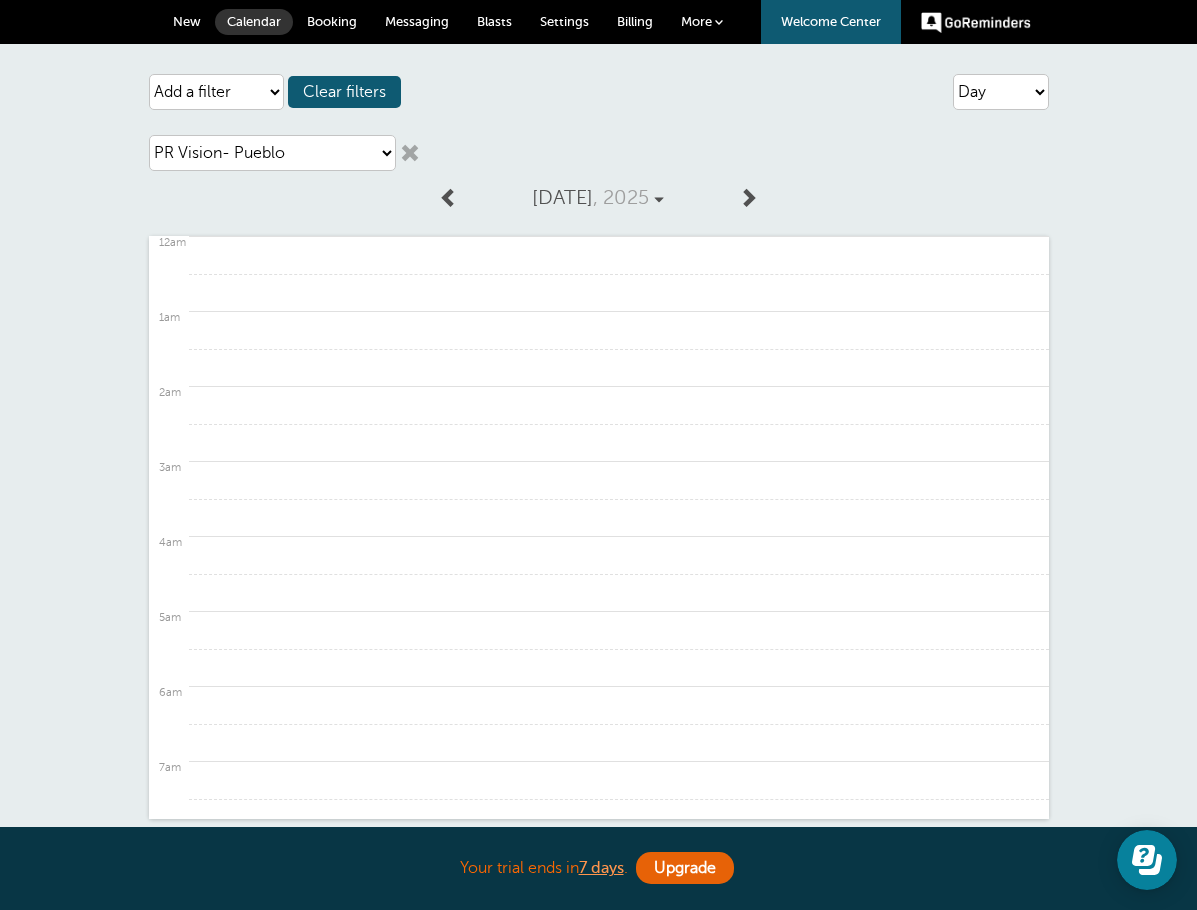 click on "Loading filters
Agenda Day Week Month (full view) Month (condensed)
Add a filter Customer Search Location Staff Service Appointment Status Payment Status
Clear filters
Choose a payment status Paid Not Paid No price set on appt.
Choose an appointment status Confirmed Reschedule Requested Cancelled" at bounding box center [598, 526] 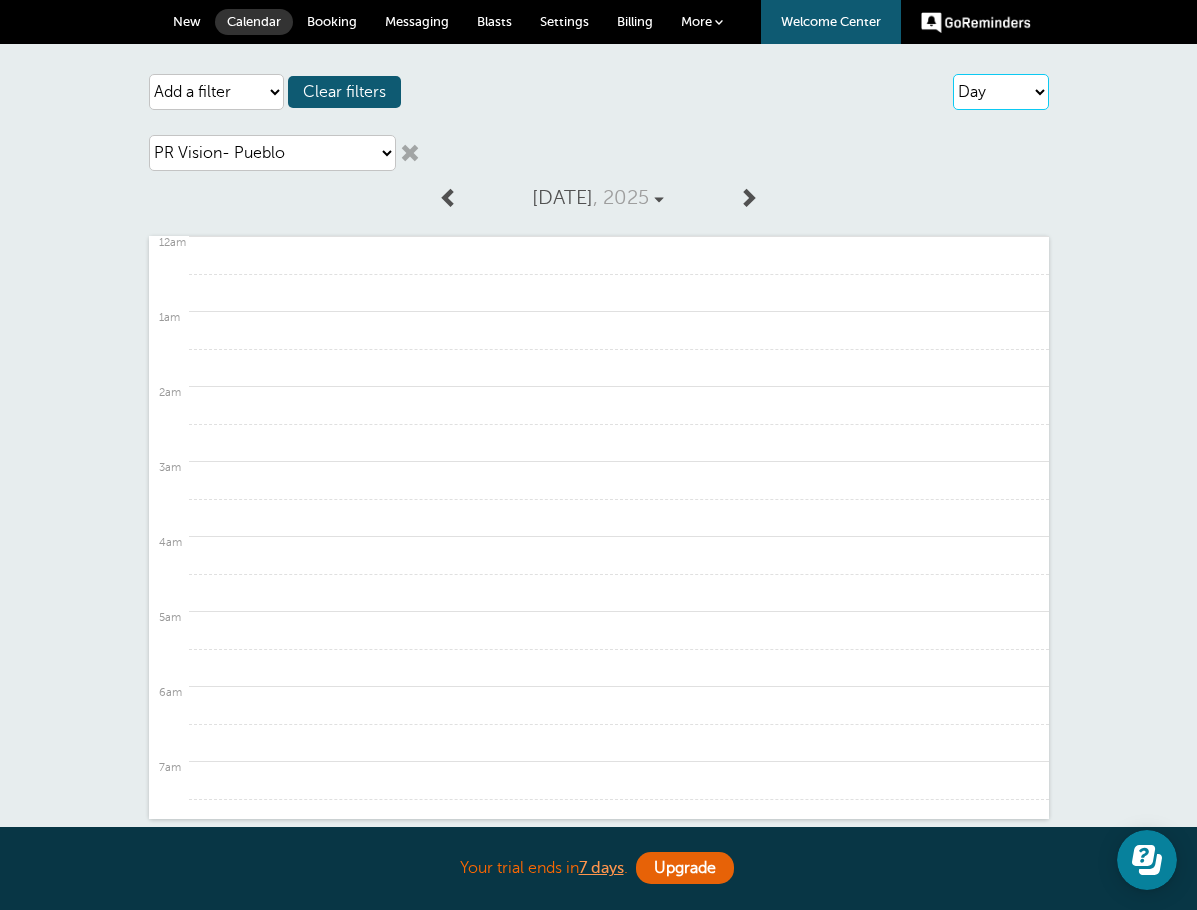 click on "Agenda Day Week Month (full view) Month (condensed)" at bounding box center [1001, 92] 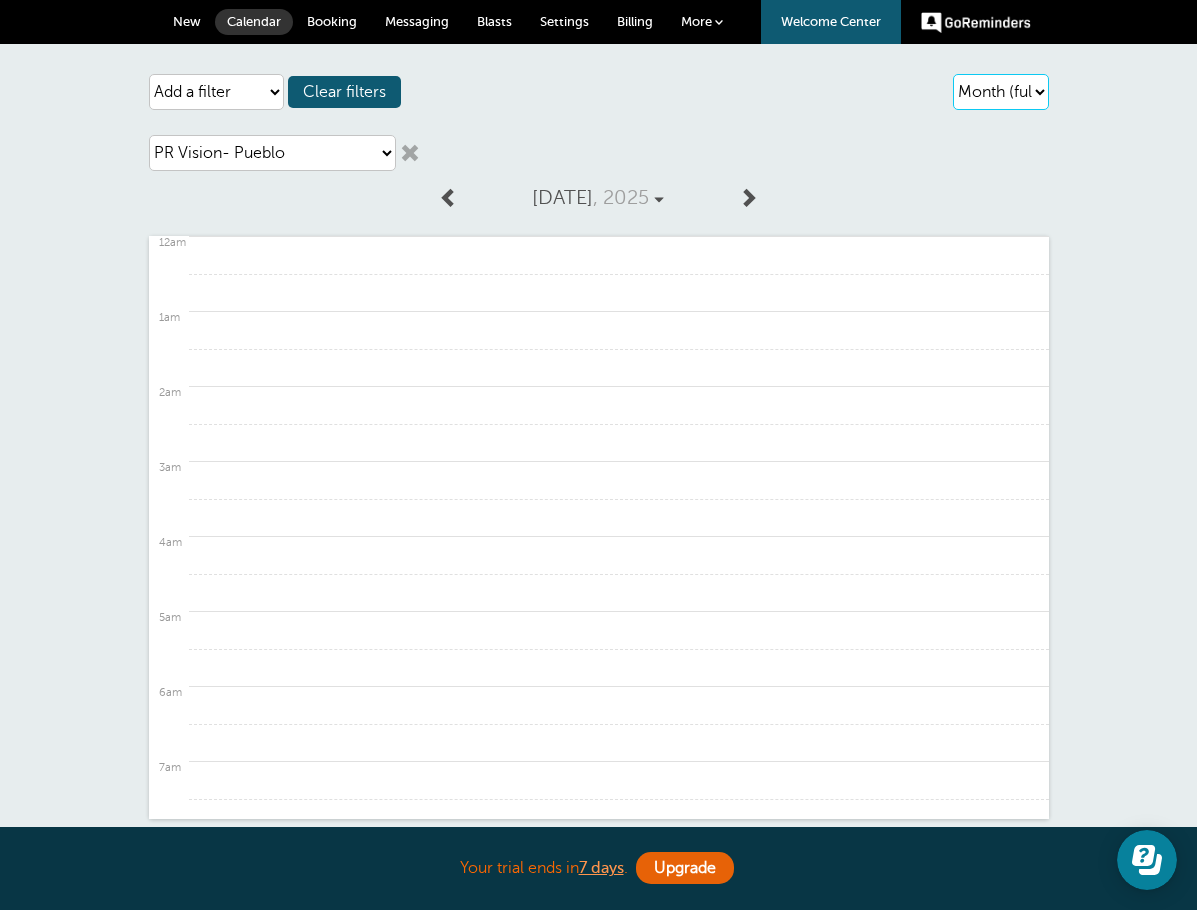 click on "Agenda Day Week Month (full view) Month (condensed)" at bounding box center [1001, 92] 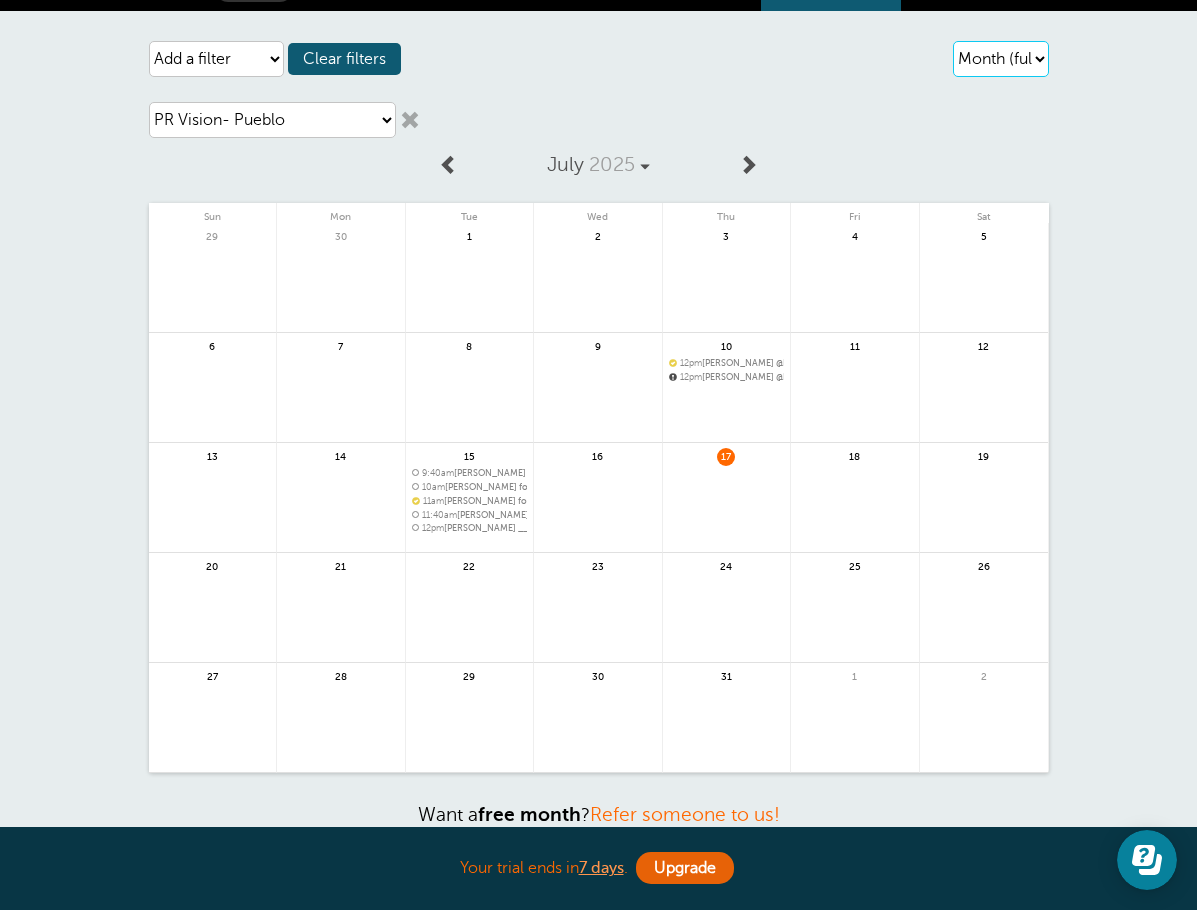scroll, scrollTop: 0, scrollLeft: 0, axis: both 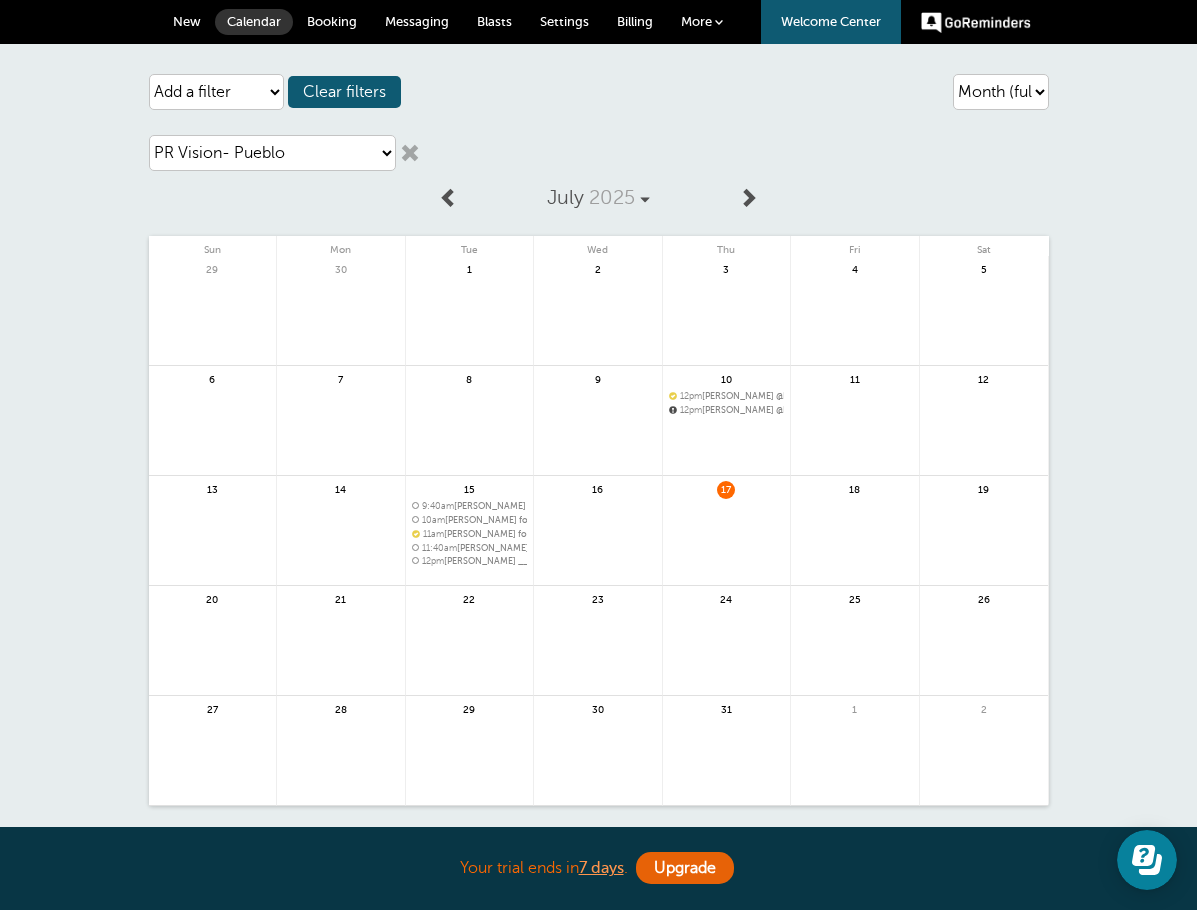 click on "12pm
Juan ___ for Examen de la Vista with Dra. Wanda Sangiovanni @PR Vision- Pueblo" at bounding box center [470, 561] 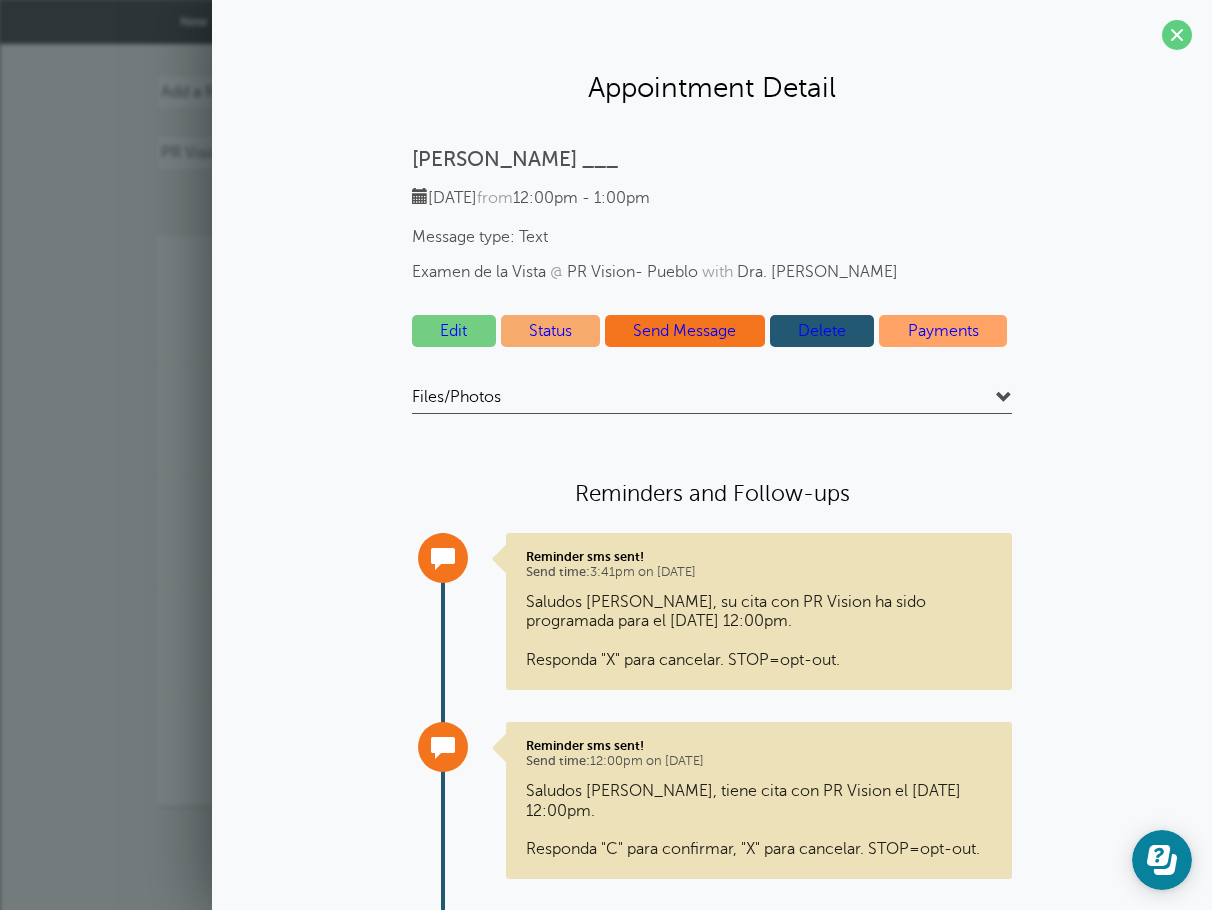 click at bounding box center [1177, 35] 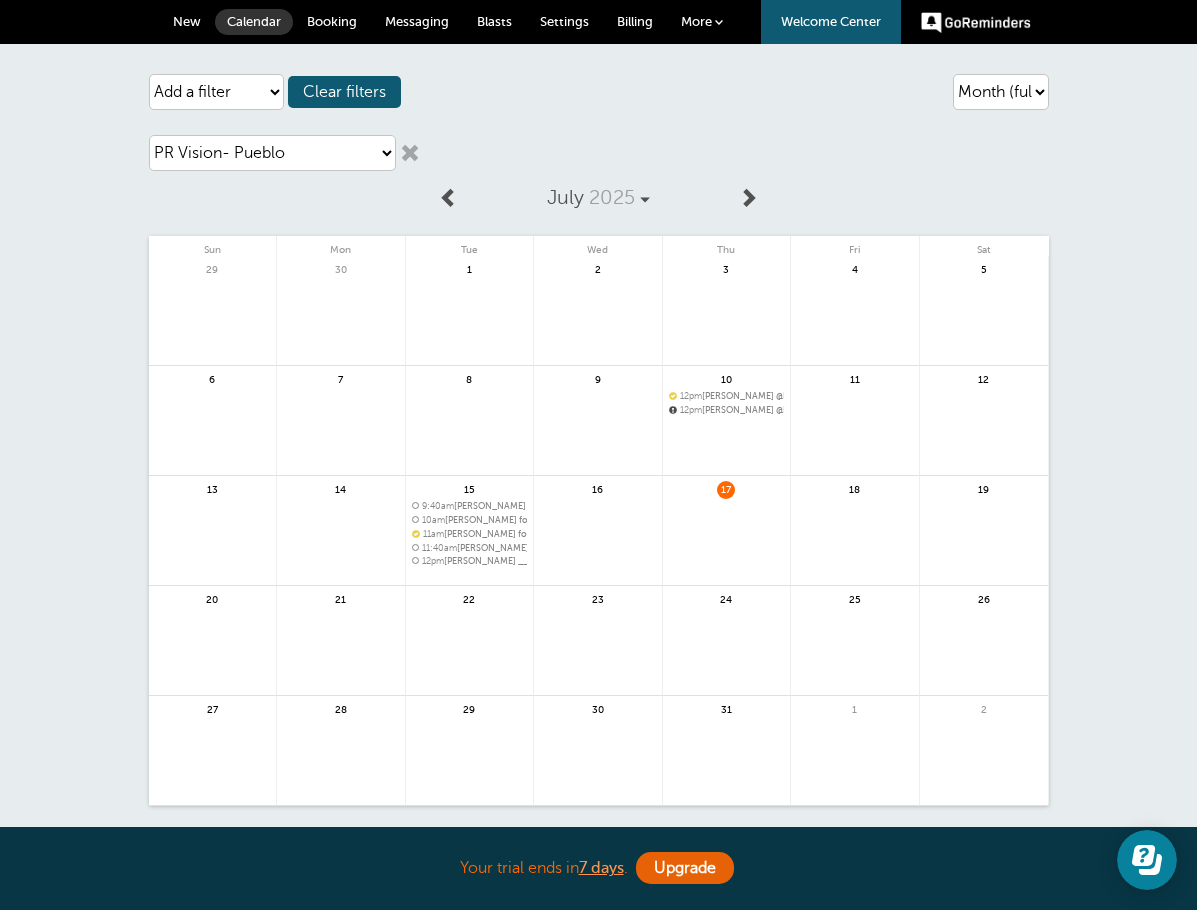 click on "Messaging" at bounding box center (417, 21) 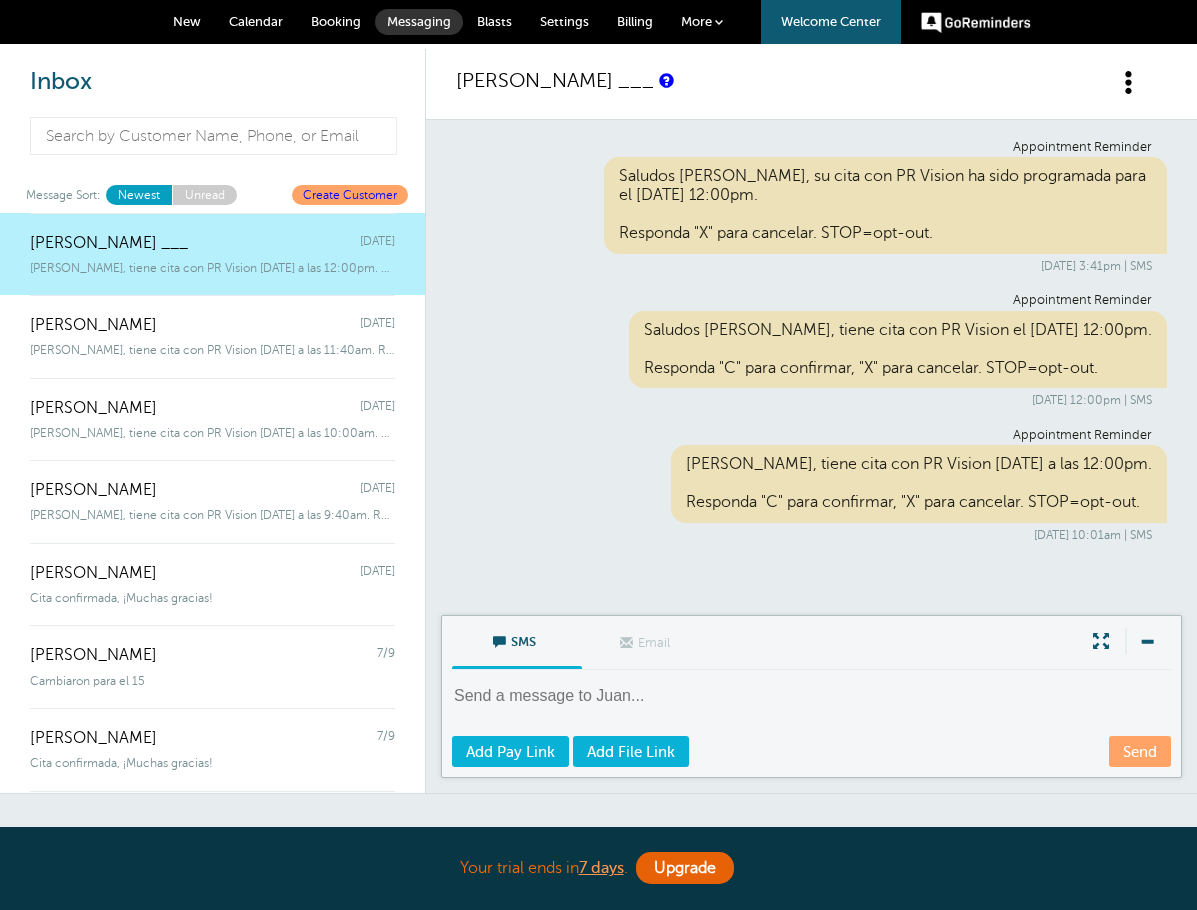 scroll, scrollTop: 0, scrollLeft: 0, axis: both 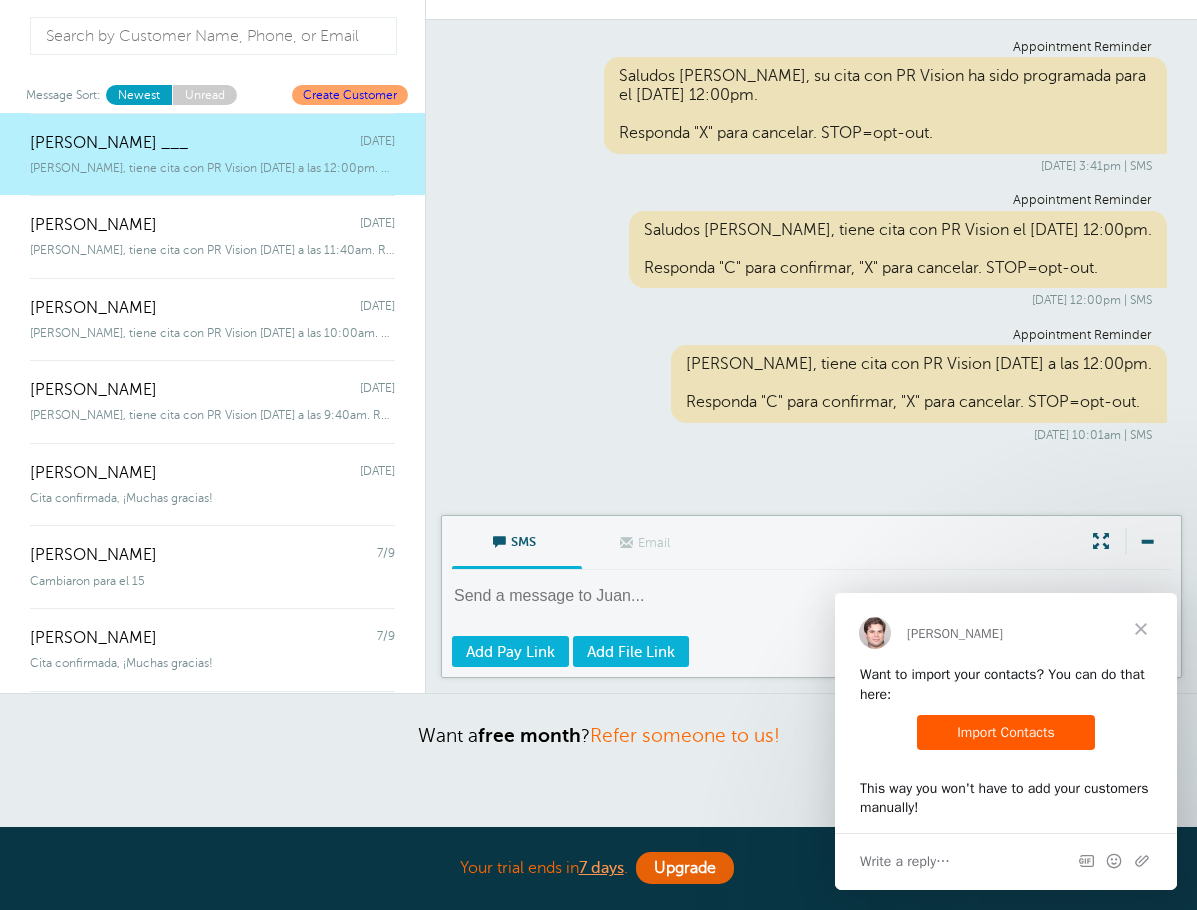 click at bounding box center (1141, 629) 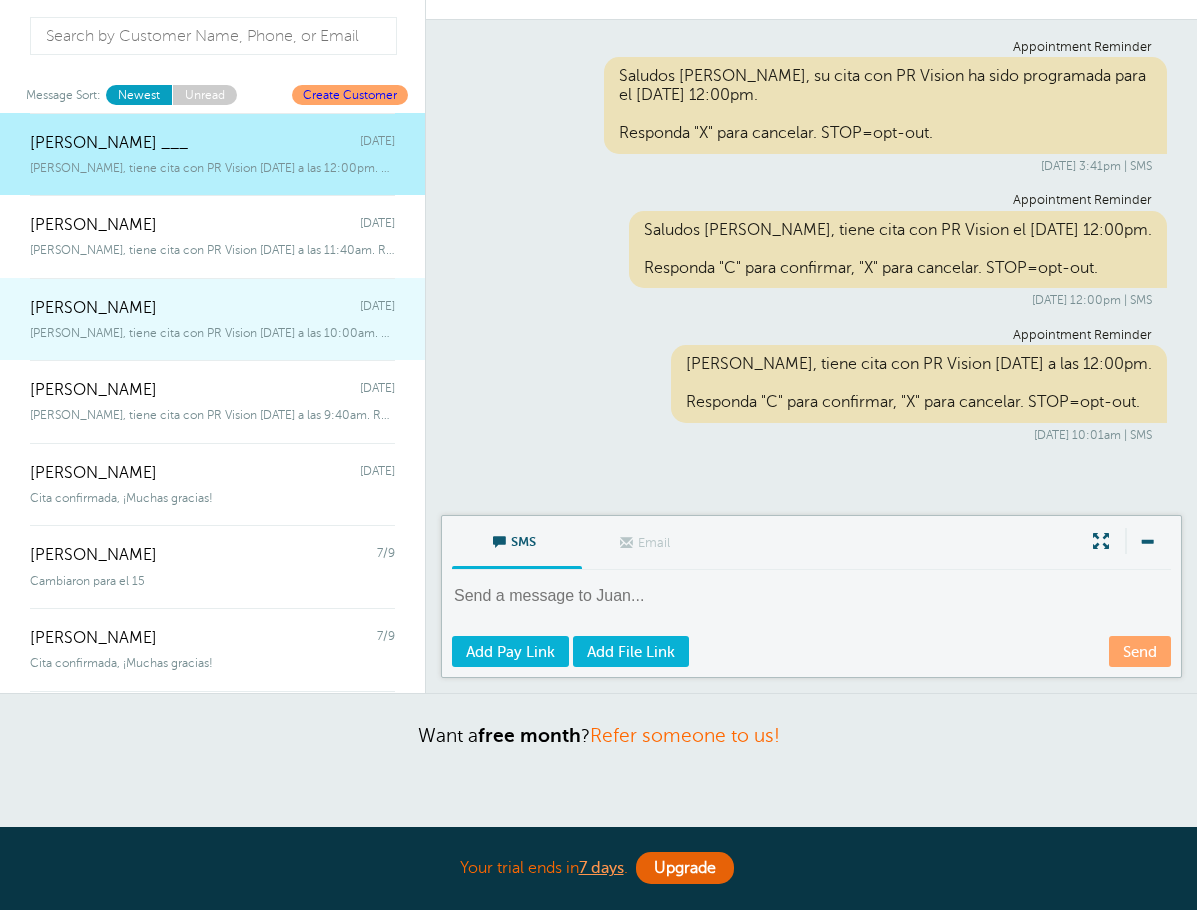 click on "Hola Anthony, tiene cita con PR Vision hoy a las 10:00am.
Responda "C" pa" at bounding box center (212, 333) 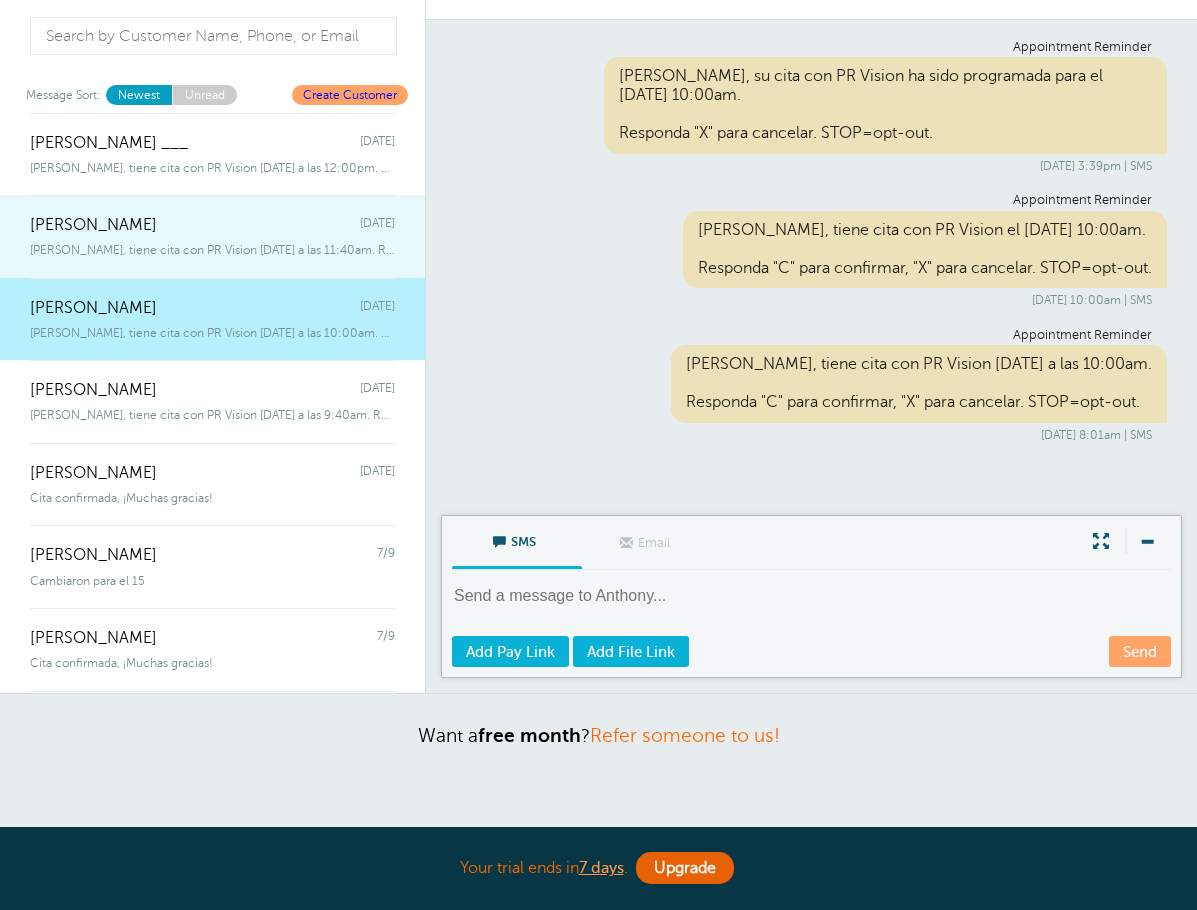 click on "Hola Carlos, tiene cita con PR Vision hoy a las 11:40am.
Responda "C" par" at bounding box center [212, 250] 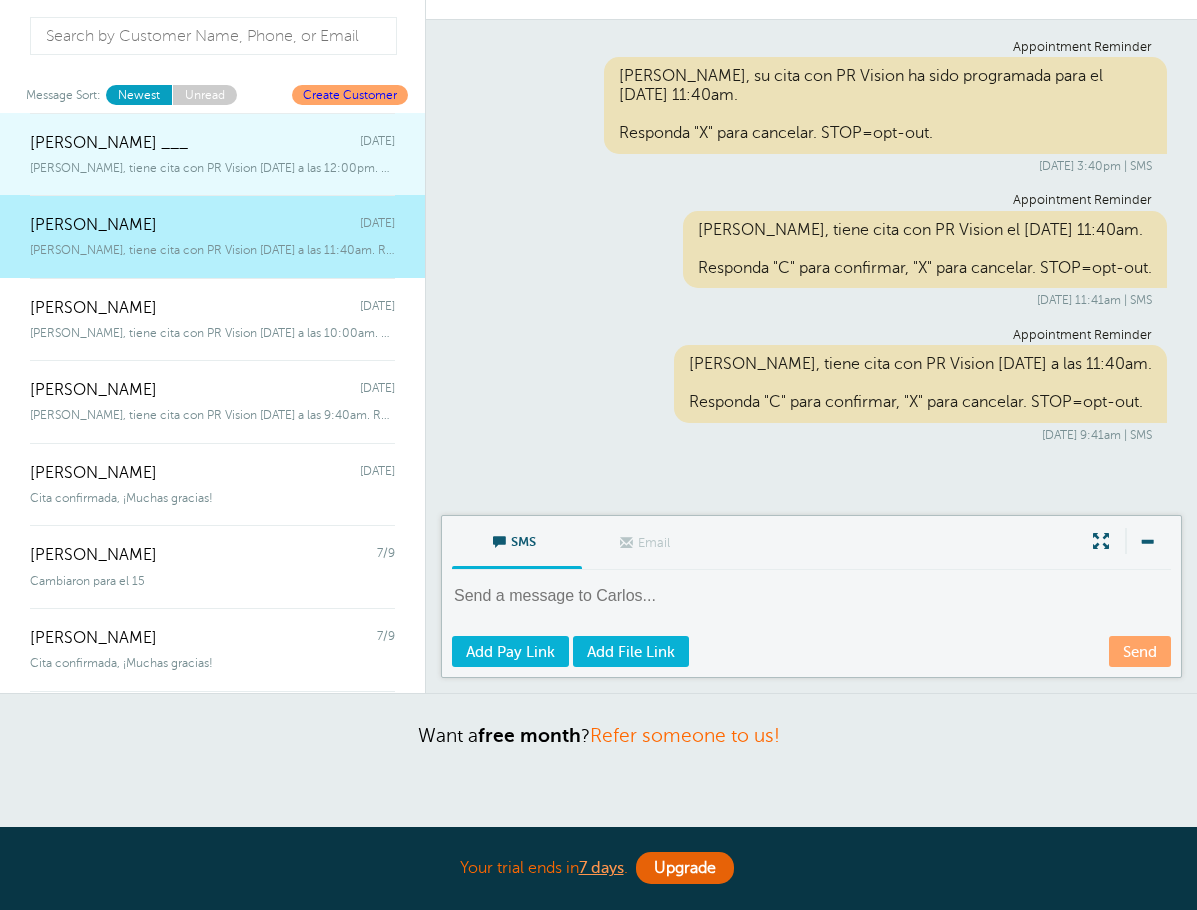 click on "Juan ___
Tuesday
Hola Juan, tiene cita con PR Vision hoy a las 12:00pm.
Responda "C" para" at bounding box center [212, 154] 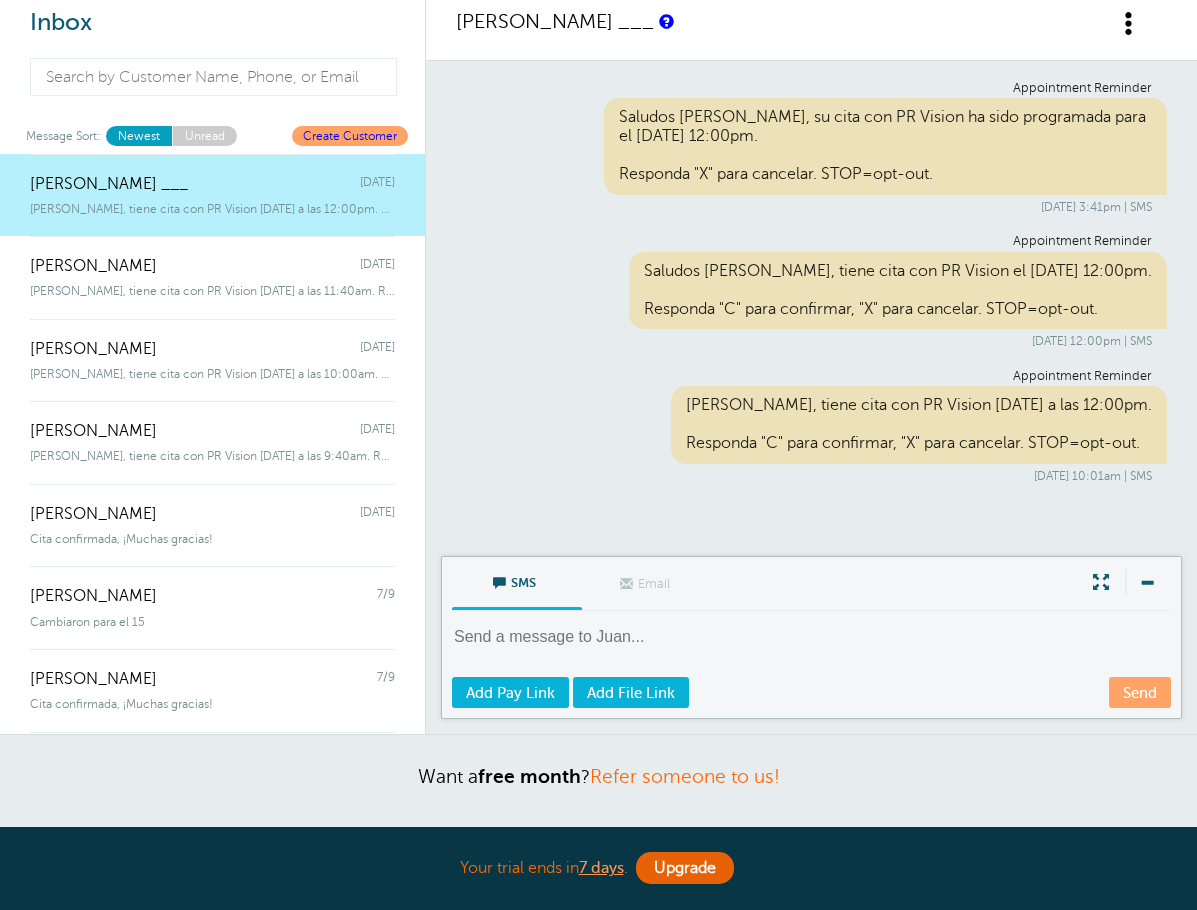 scroll, scrollTop: 0, scrollLeft: 0, axis: both 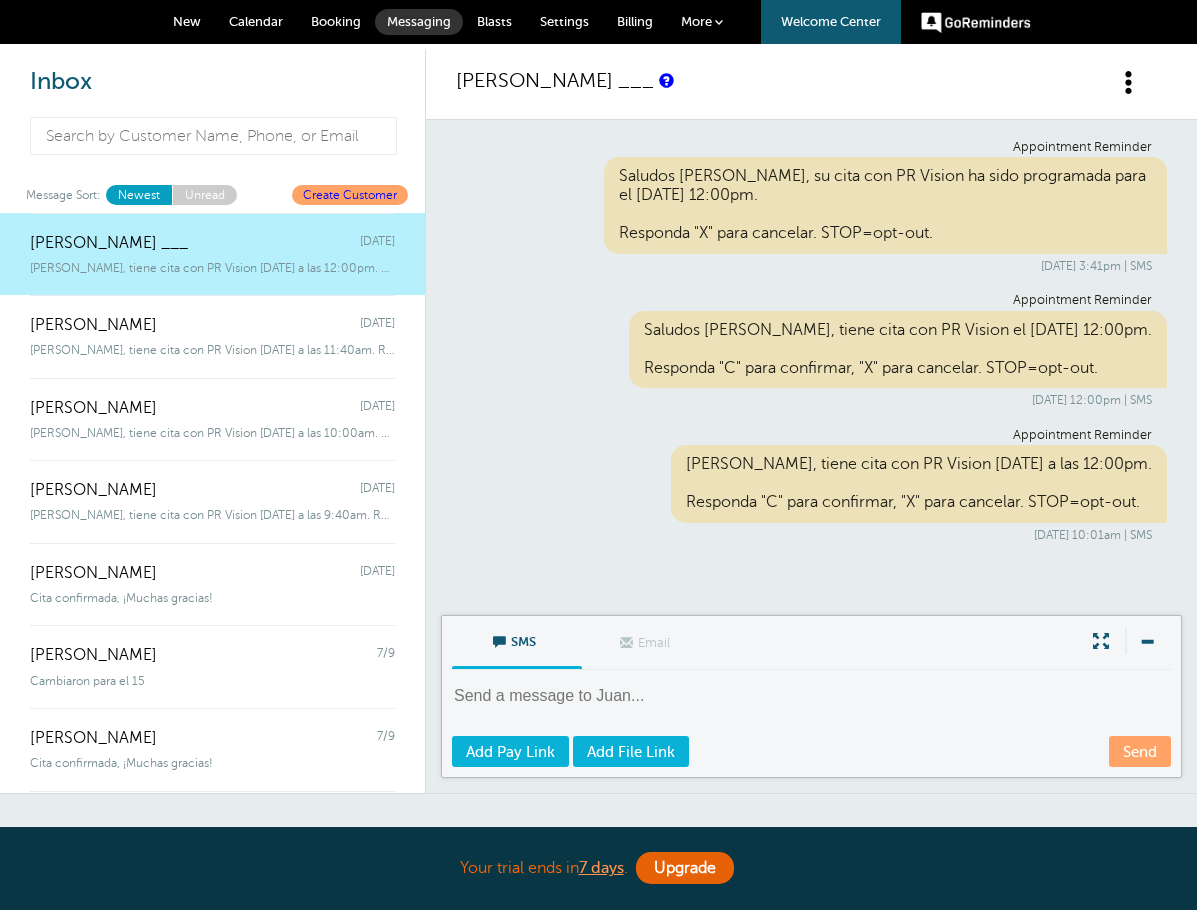 click on "Booking" at bounding box center (336, 21) 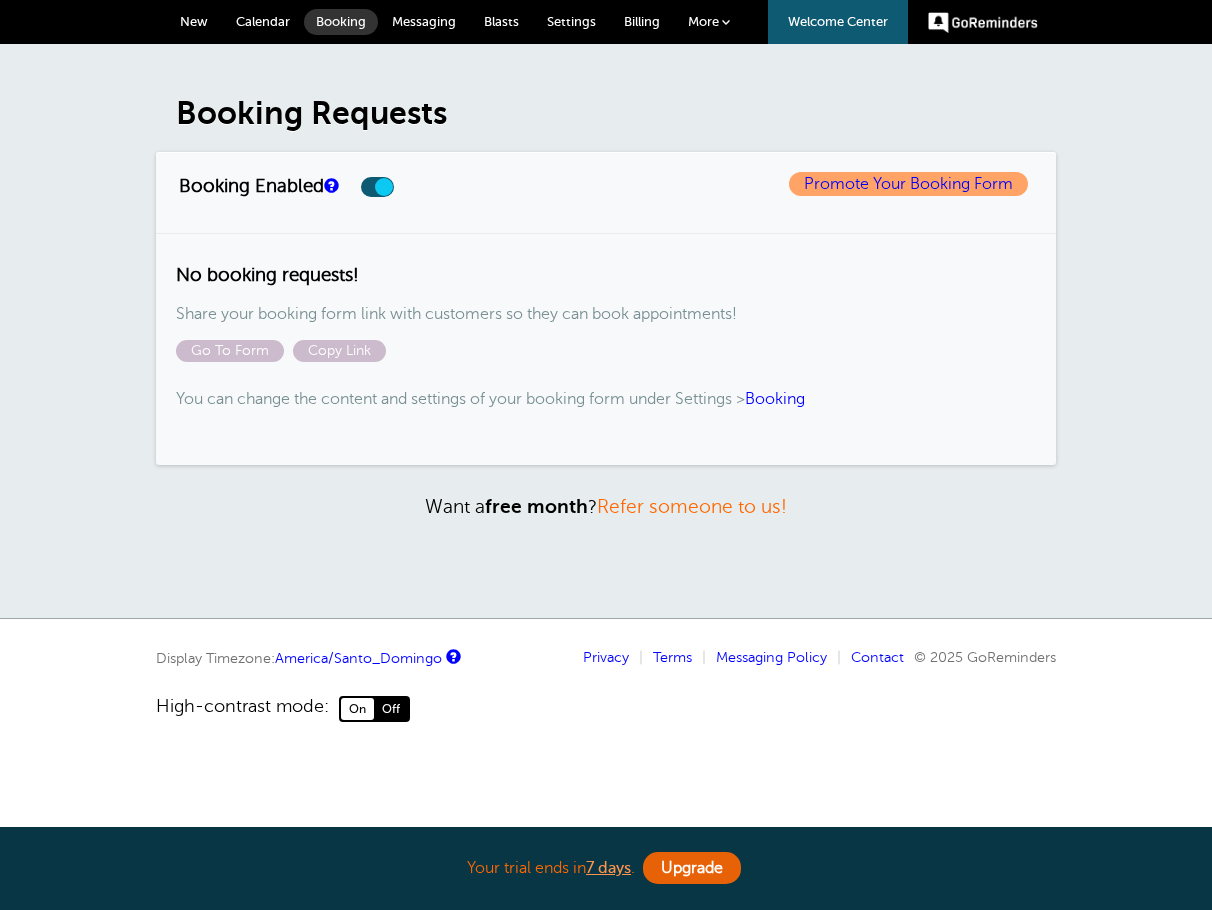 scroll, scrollTop: 0, scrollLeft: 0, axis: both 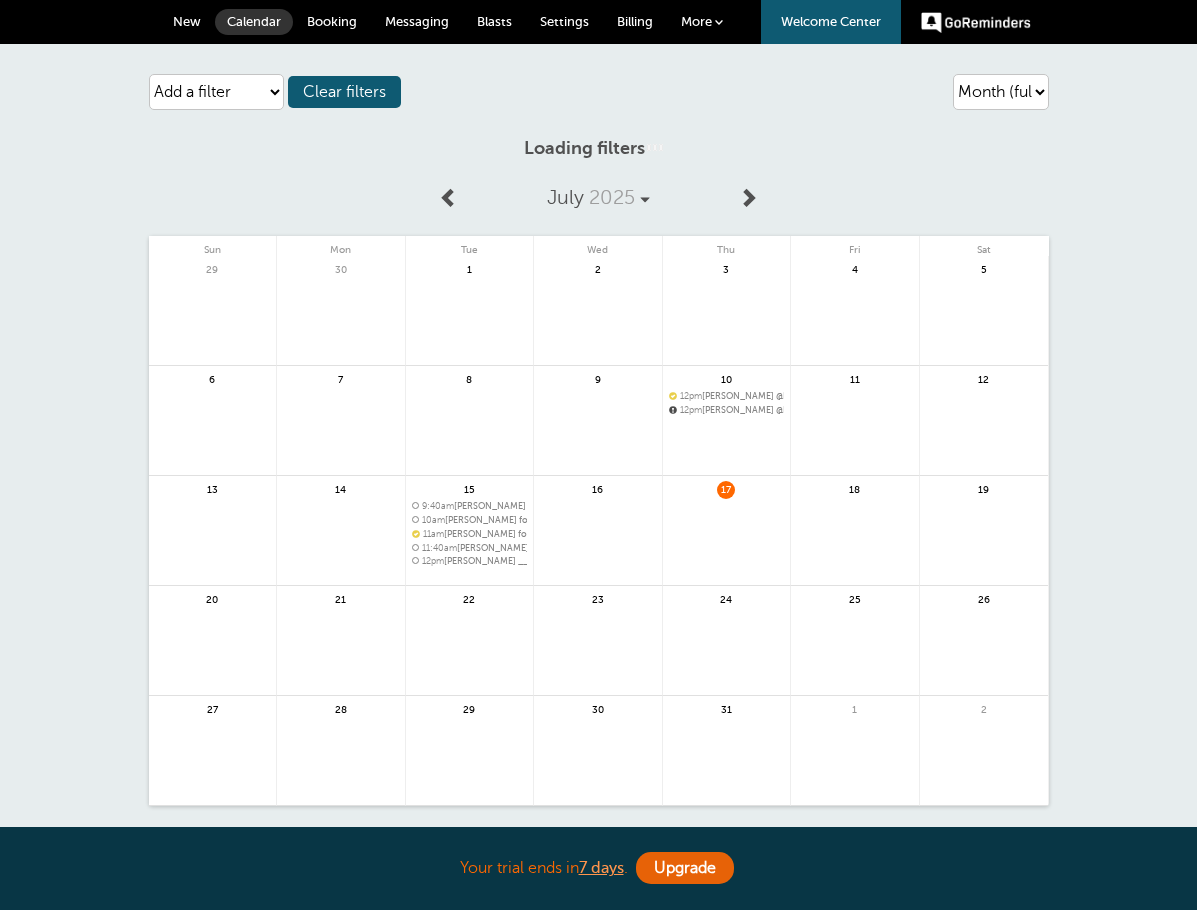 click on "New" at bounding box center [187, 22] 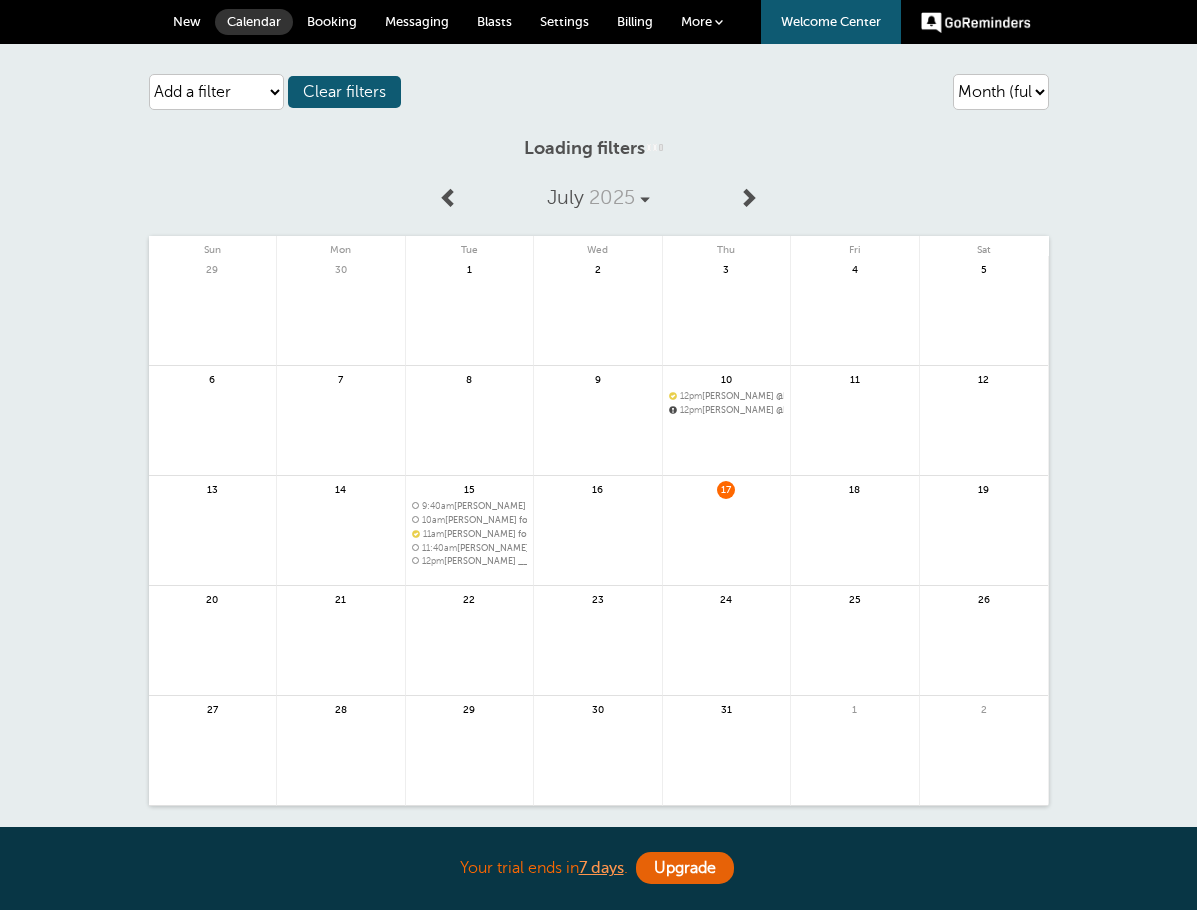 scroll, scrollTop: 0, scrollLeft: 0, axis: both 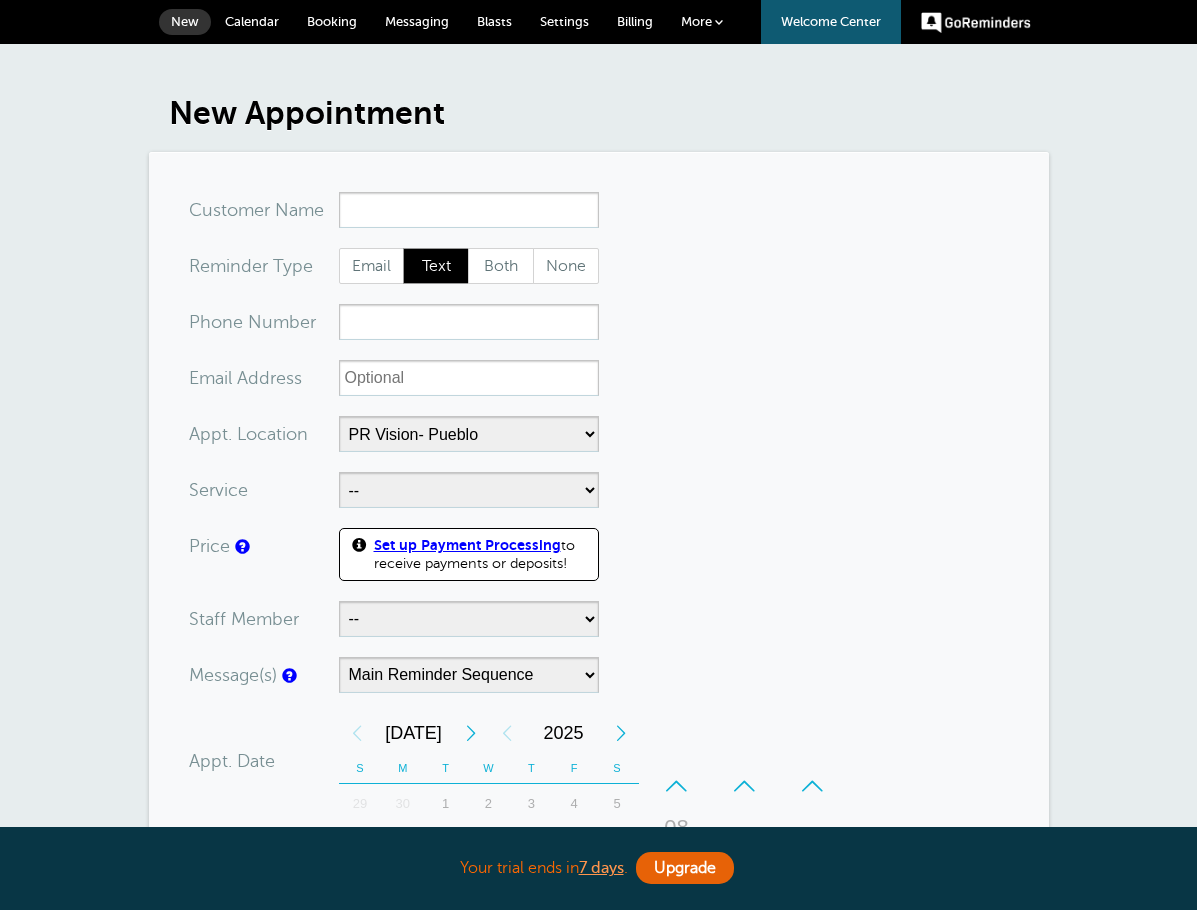 select on "24235" 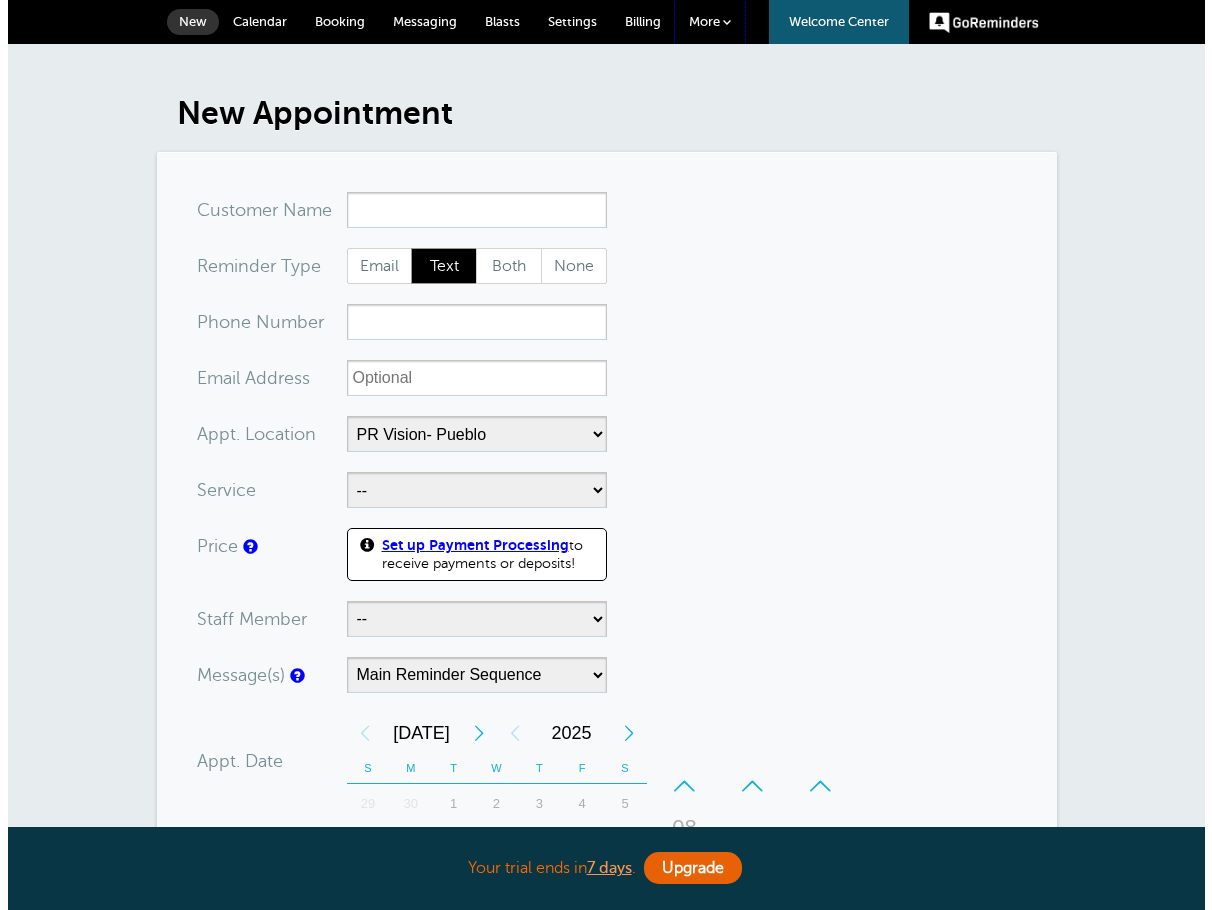 scroll, scrollTop: 0, scrollLeft: 0, axis: both 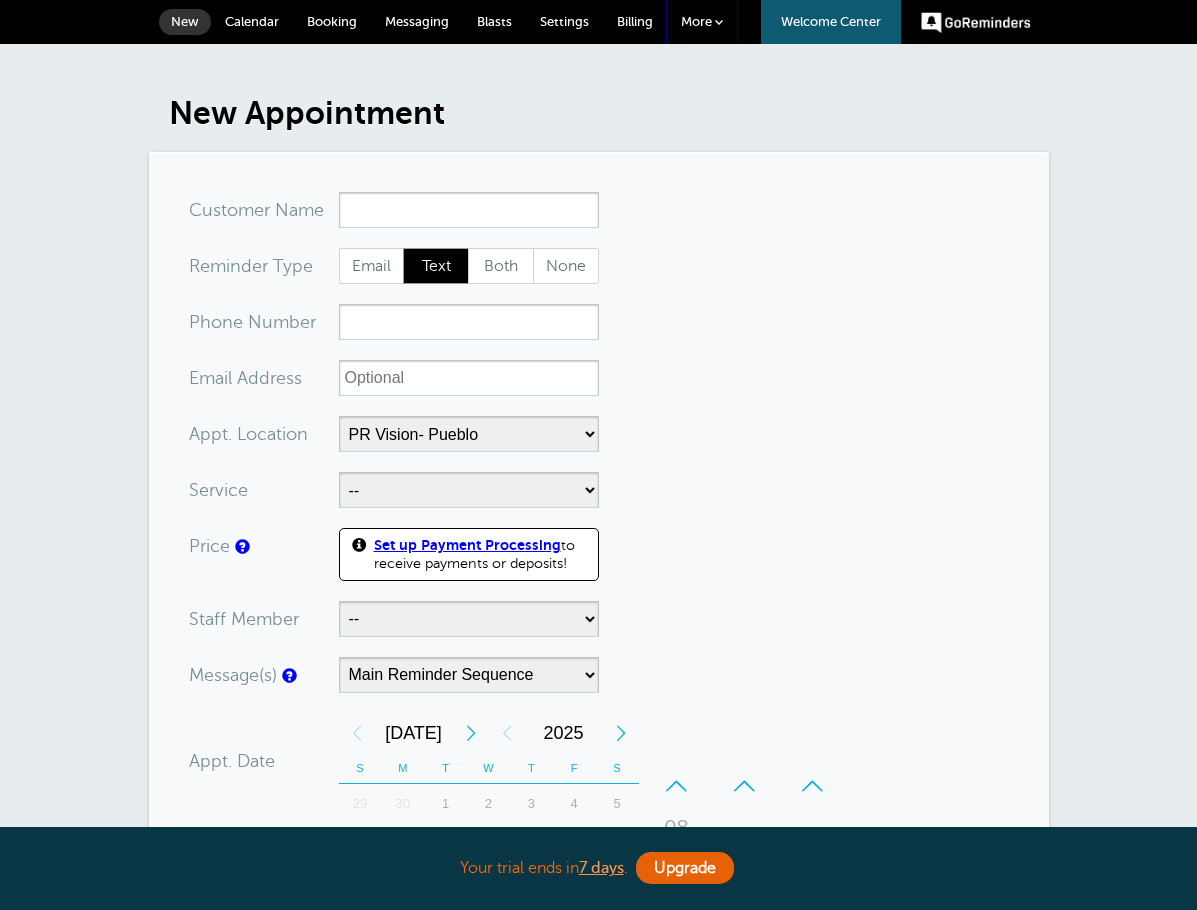 click on "More" at bounding box center (702, 22) 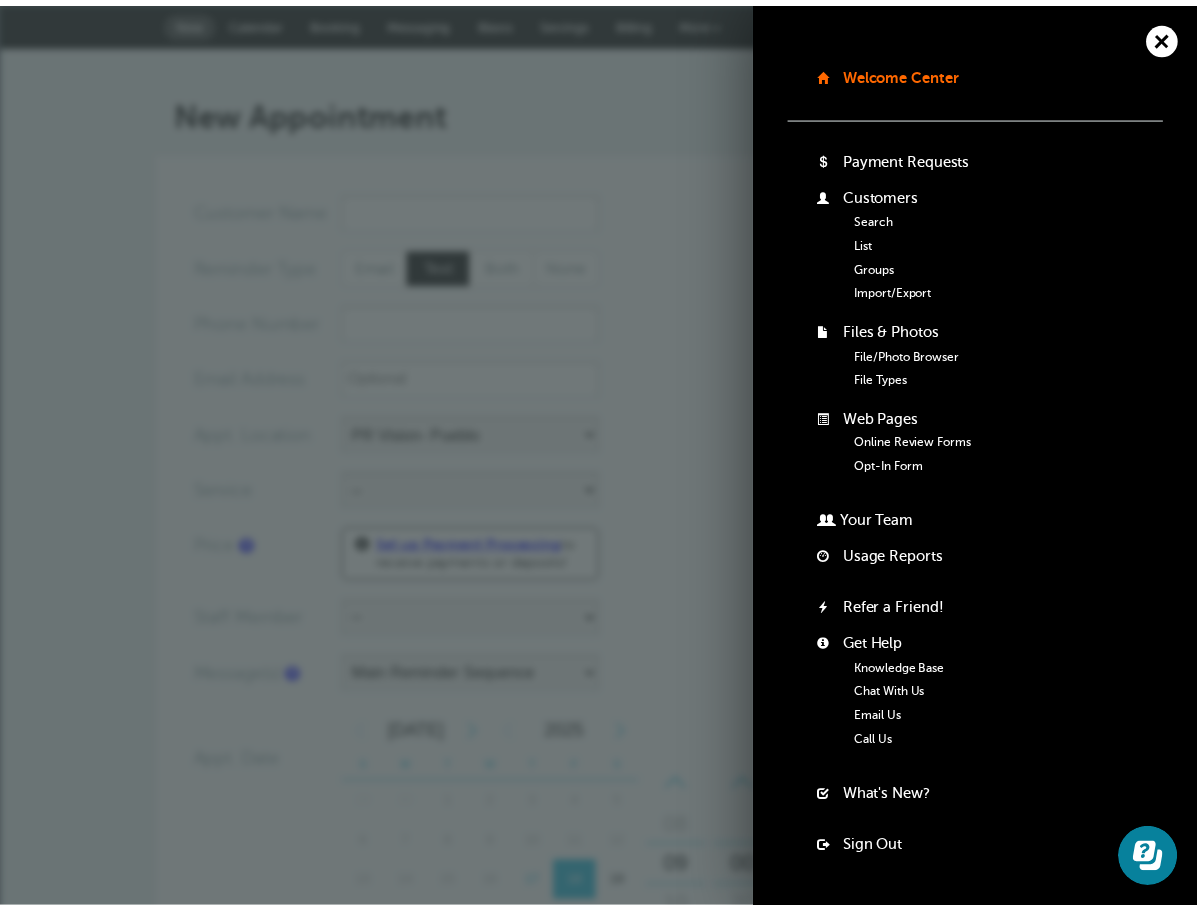 scroll, scrollTop: 0, scrollLeft: 0, axis: both 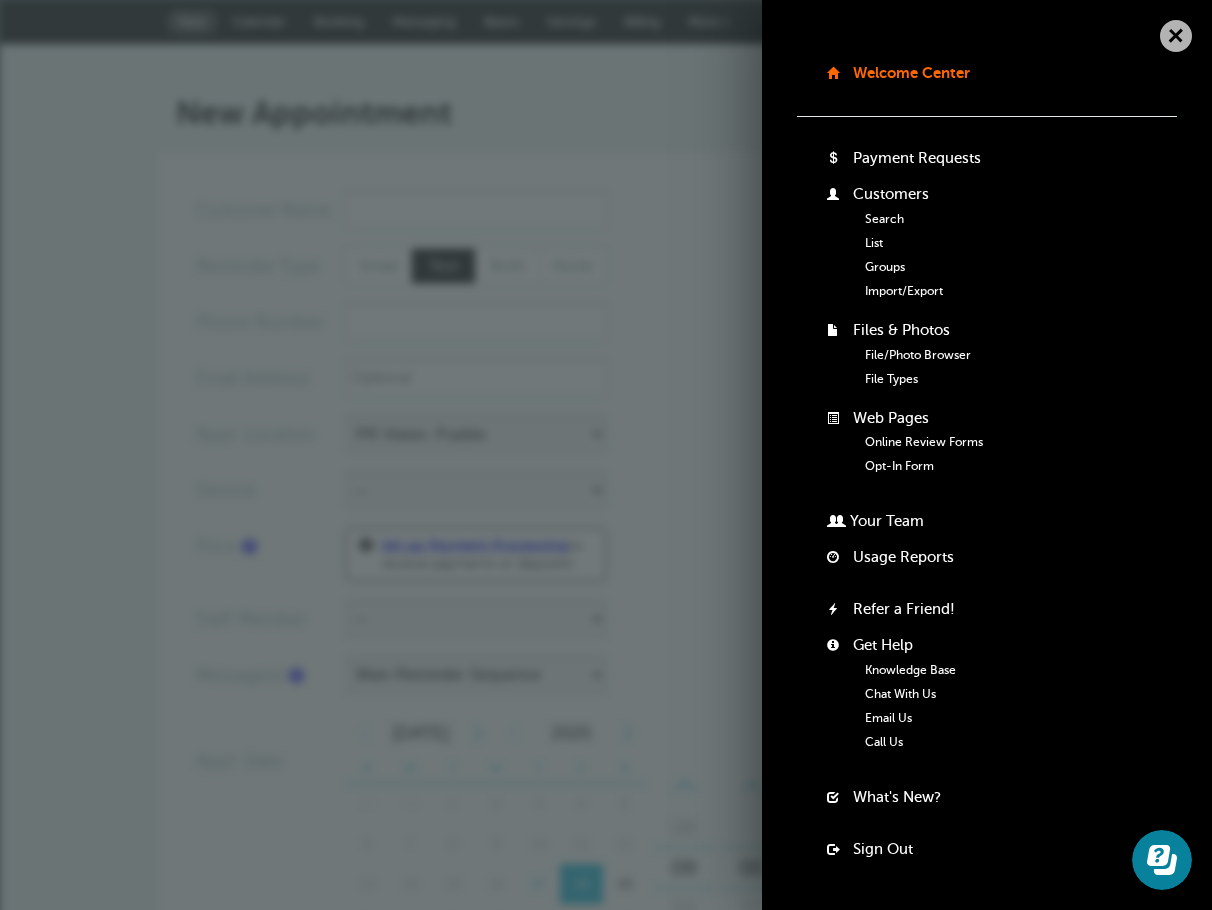 click on "+" at bounding box center [1175, 35] 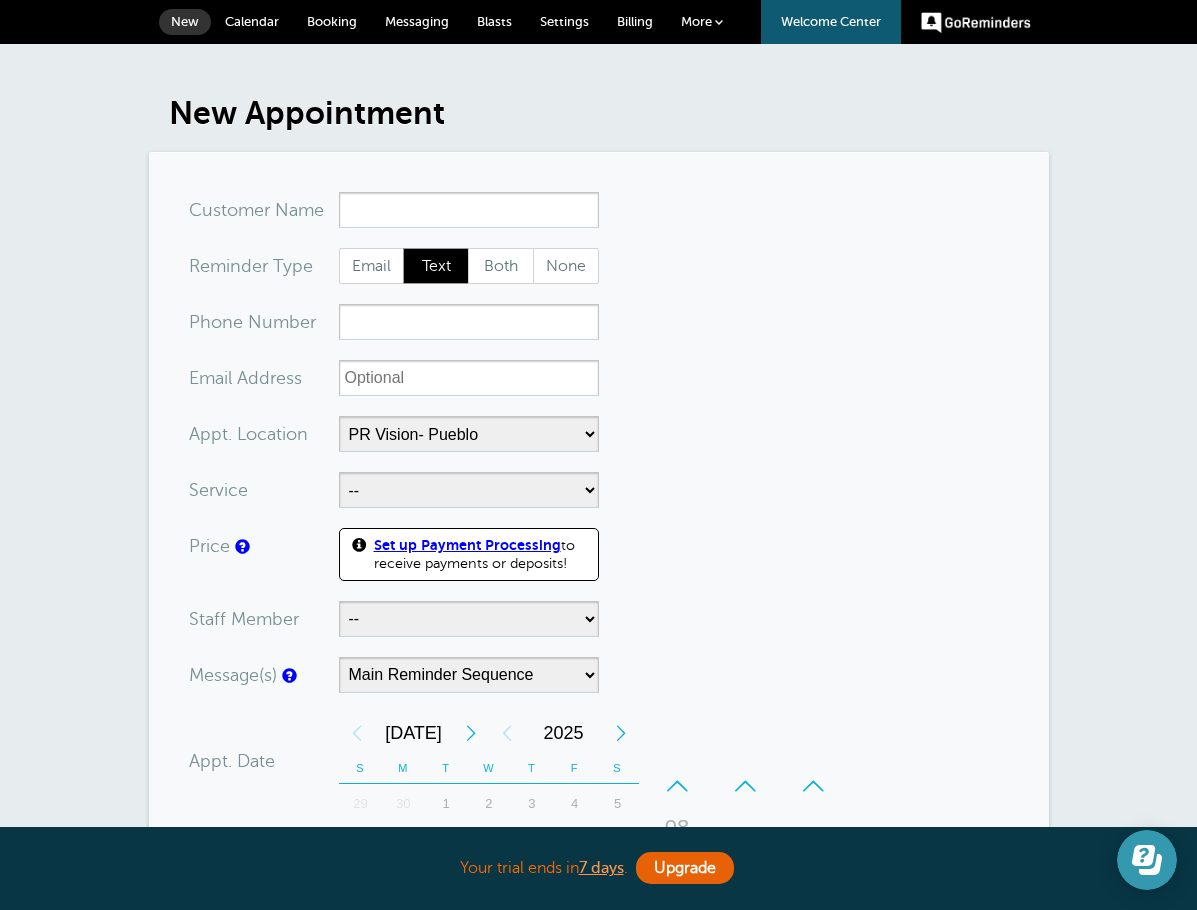 click at bounding box center (1147, 860) 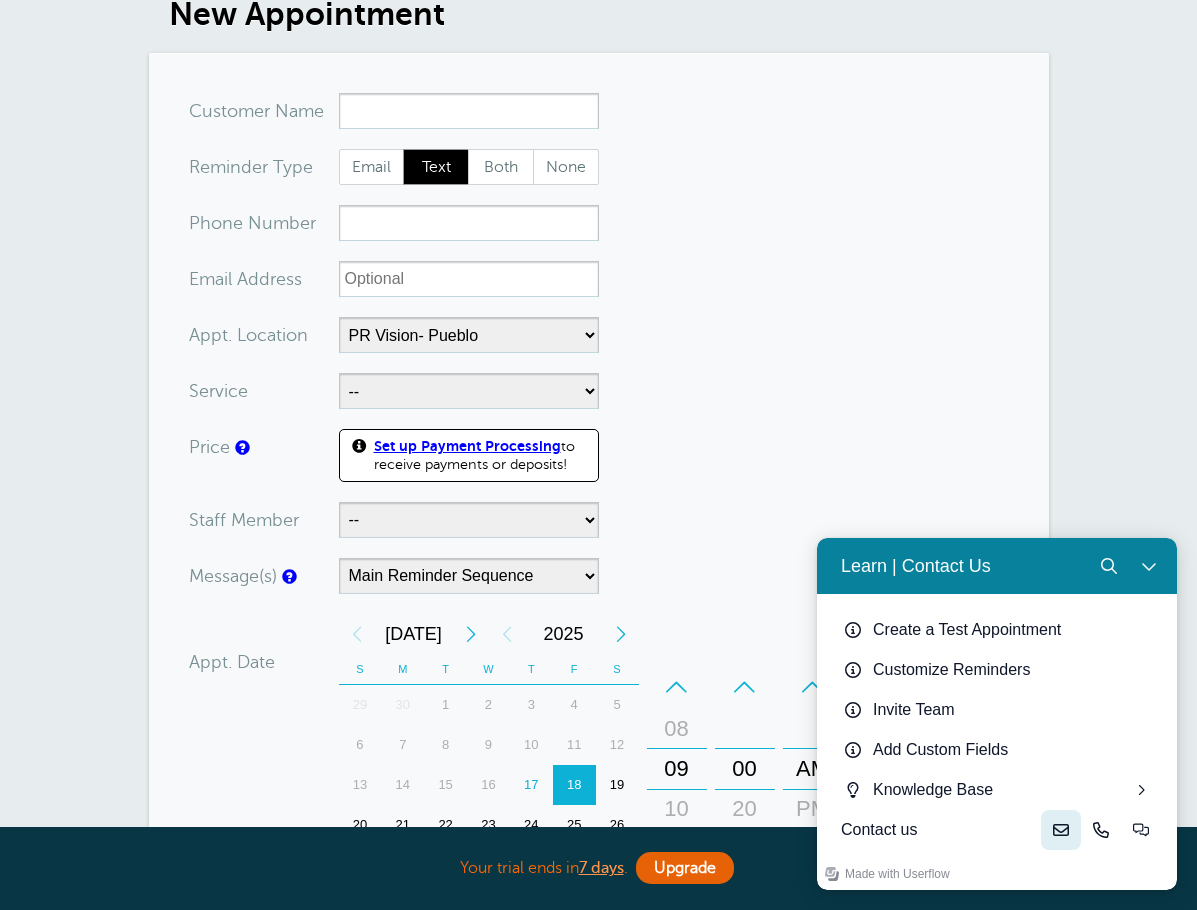 scroll, scrollTop: 0, scrollLeft: 0, axis: both 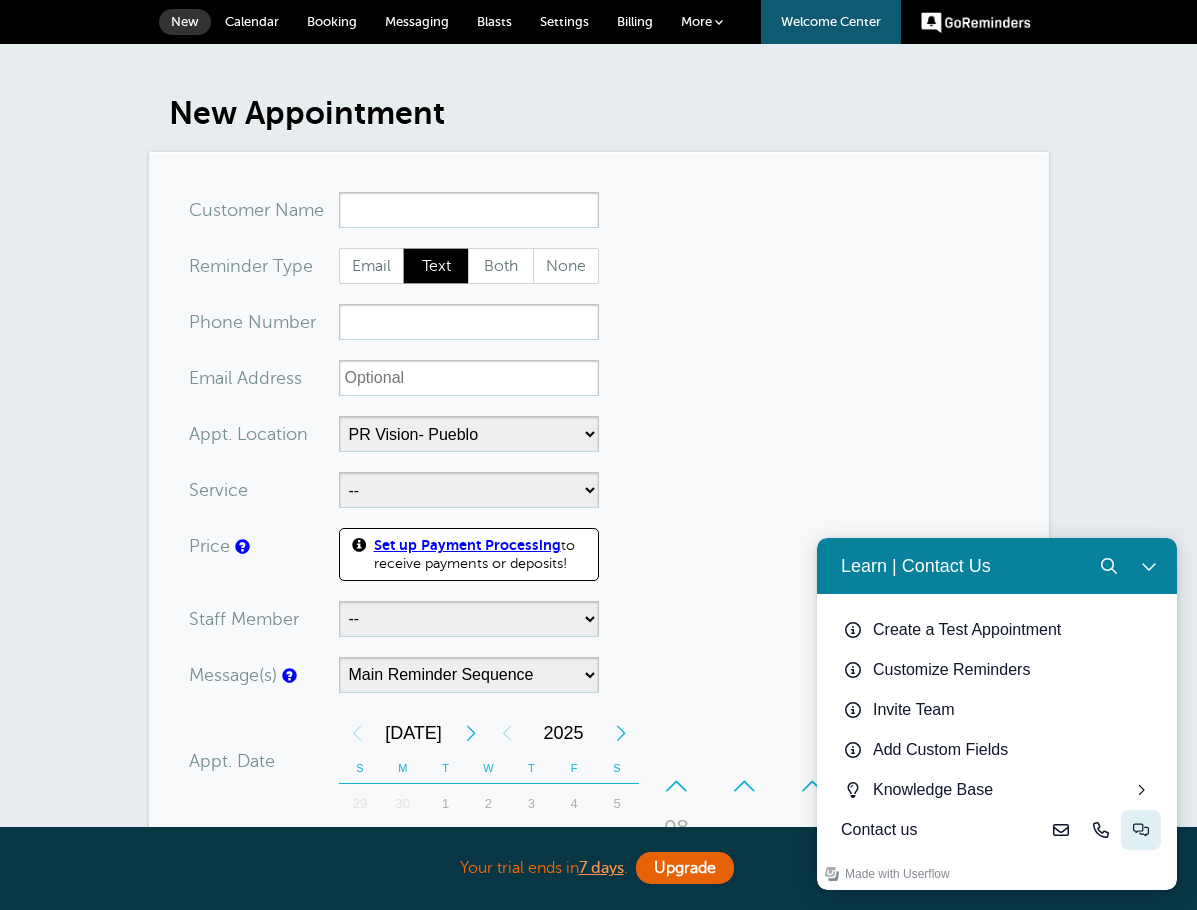 click 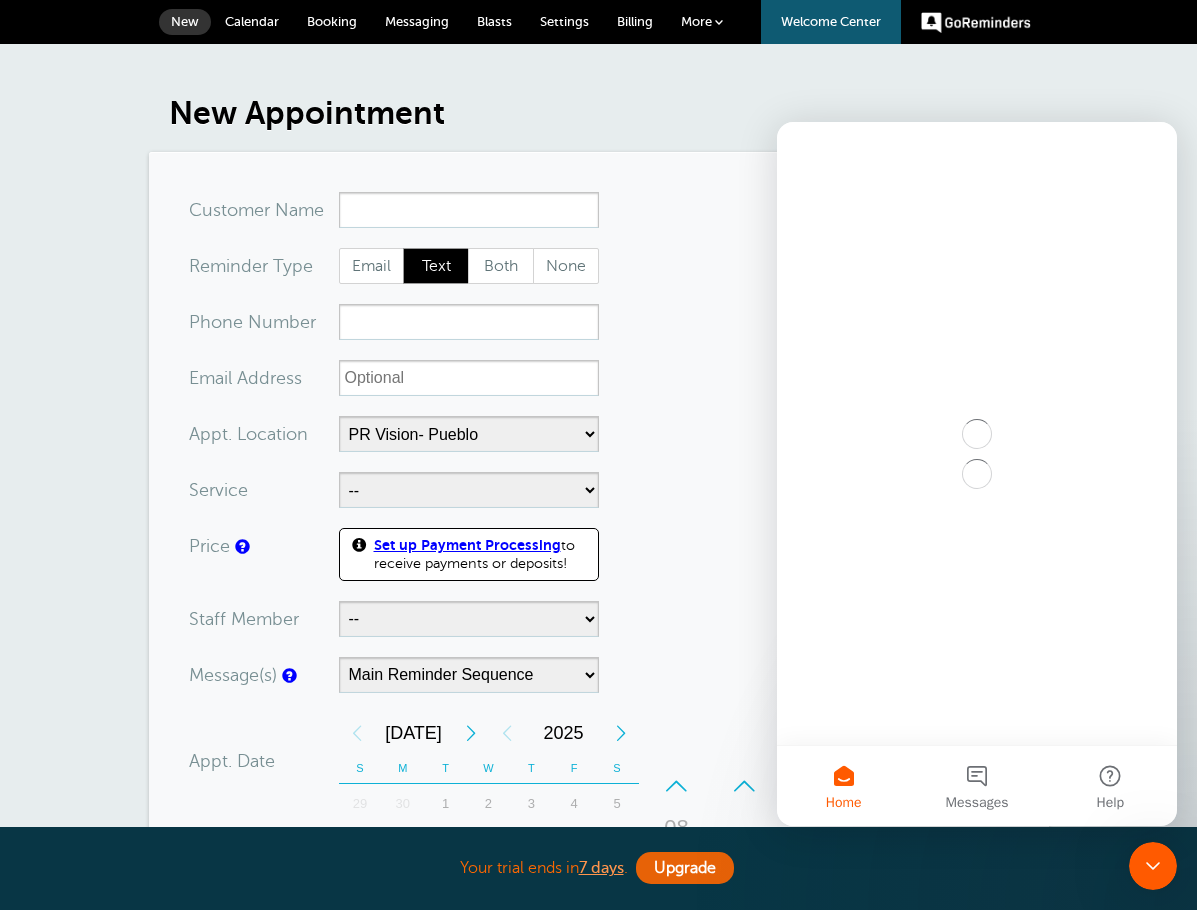 scroll, scrollTop: 0, scrollLeft: 0, axis: both 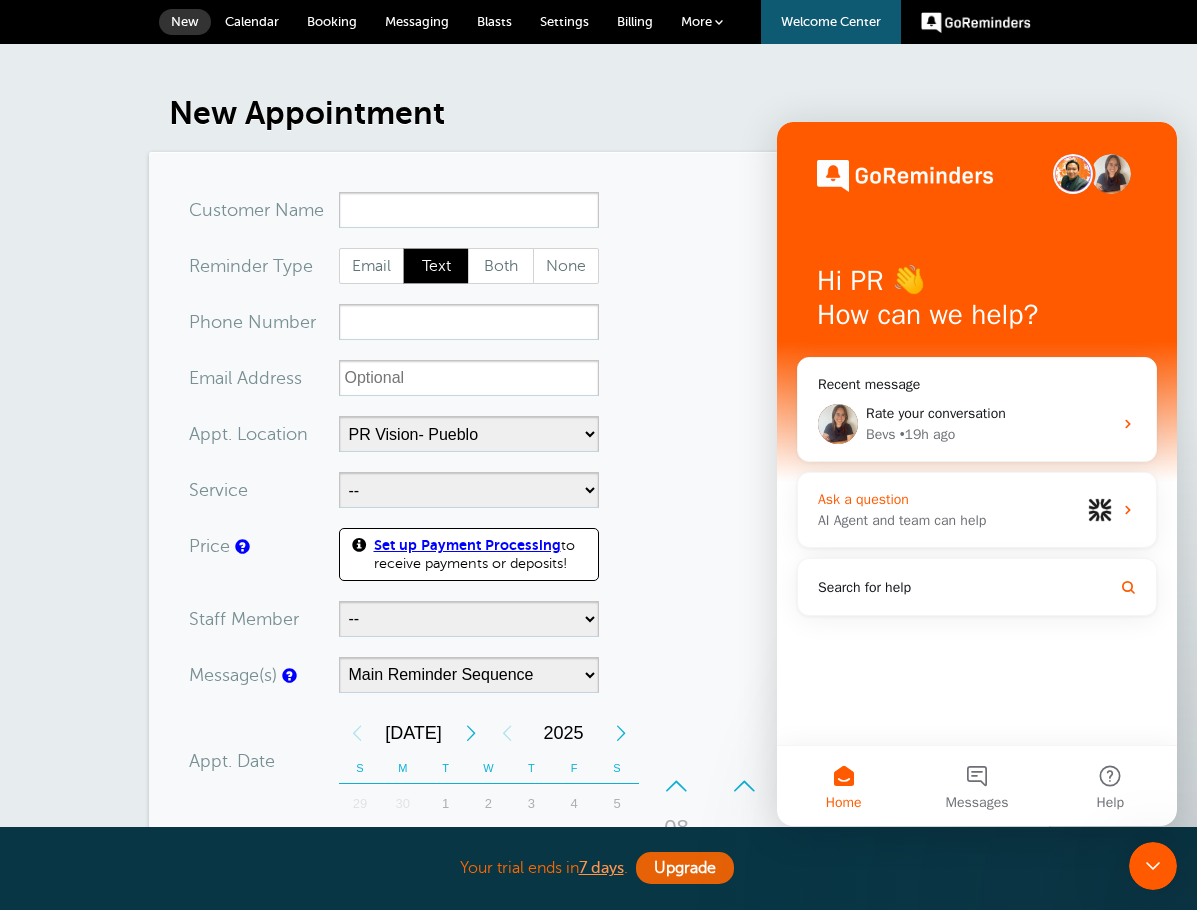 click on "Ask a question" at bounding box center [949, 499] 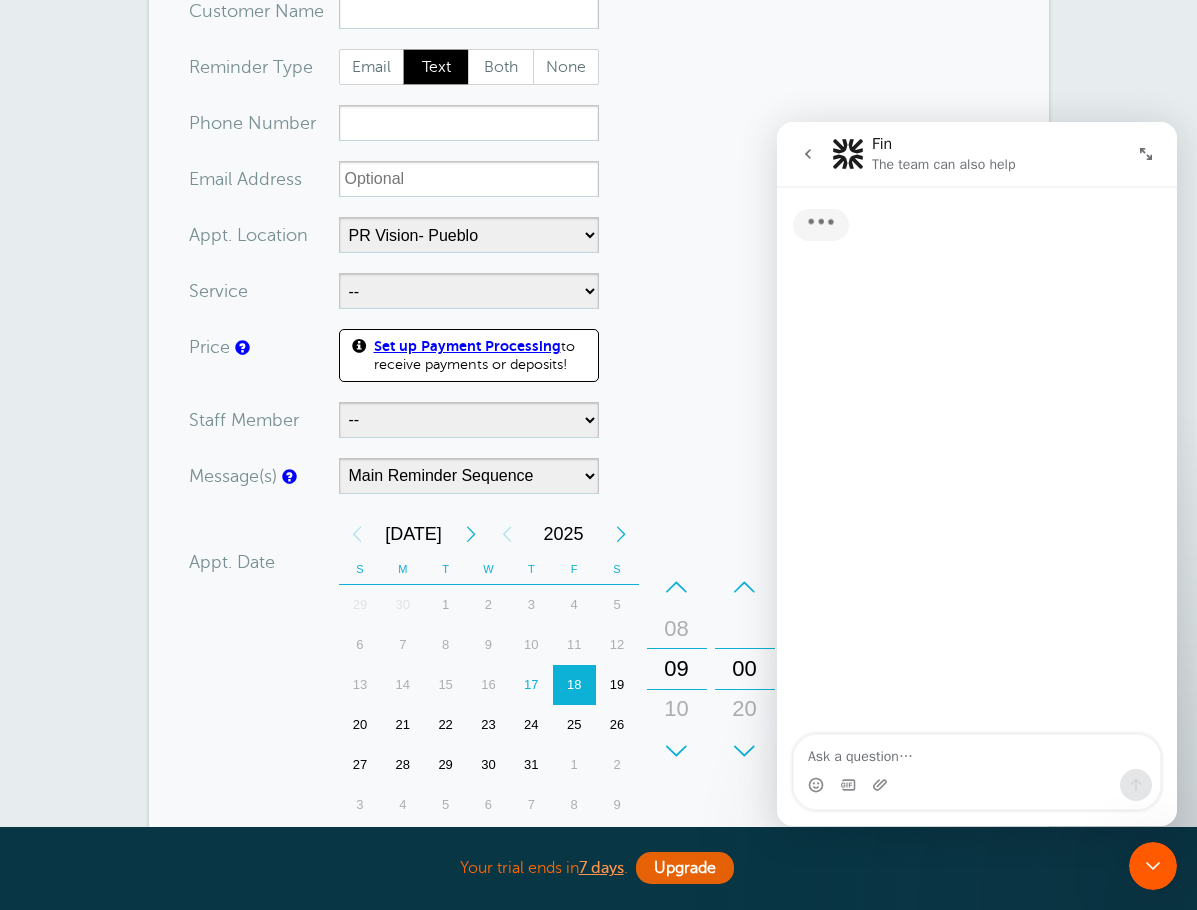 scroll, scrollTop: 200, scrollLeft: 0, axis: vertical 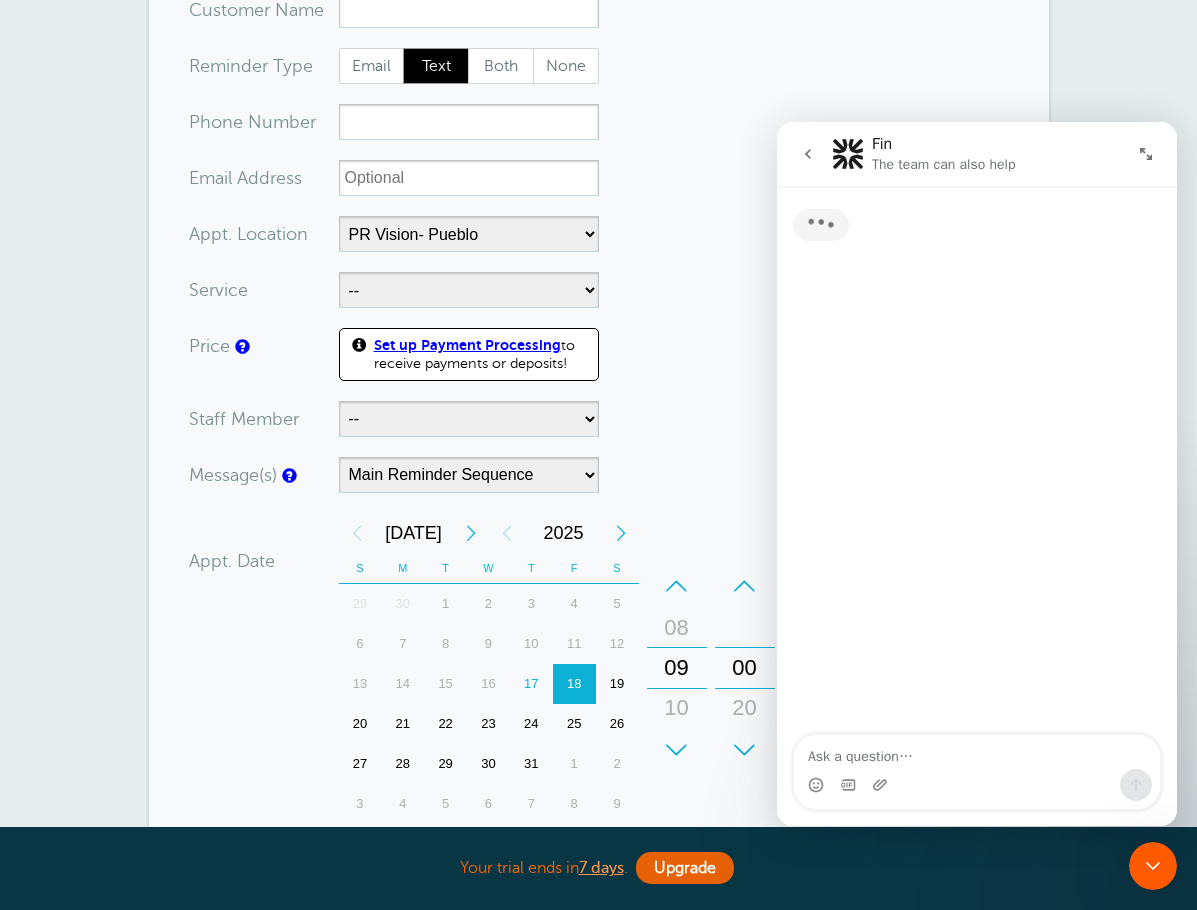 click at bounding box center [977, 752] 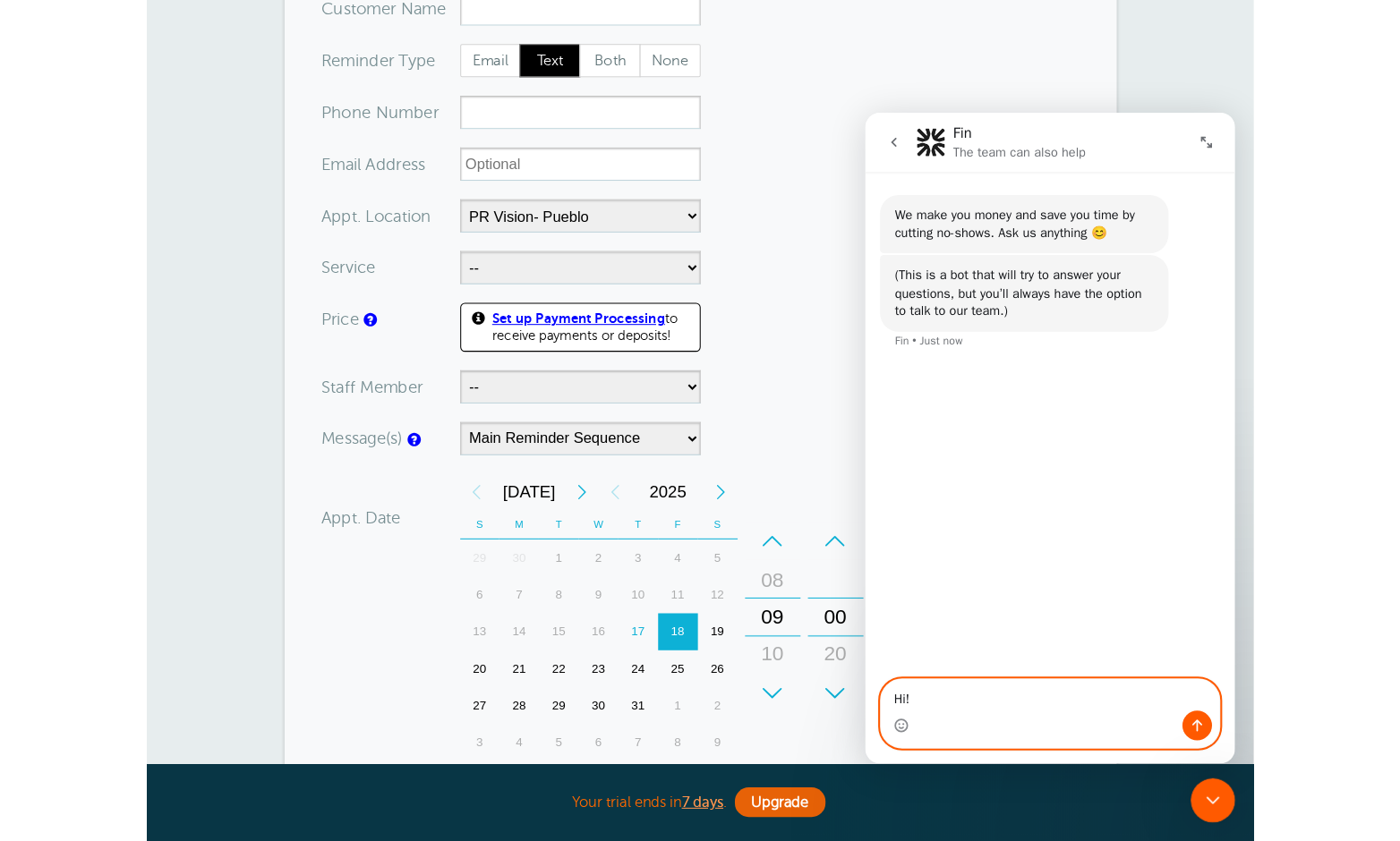 scroll, scrollTop: 0, scrollLeft: 0, axis: both 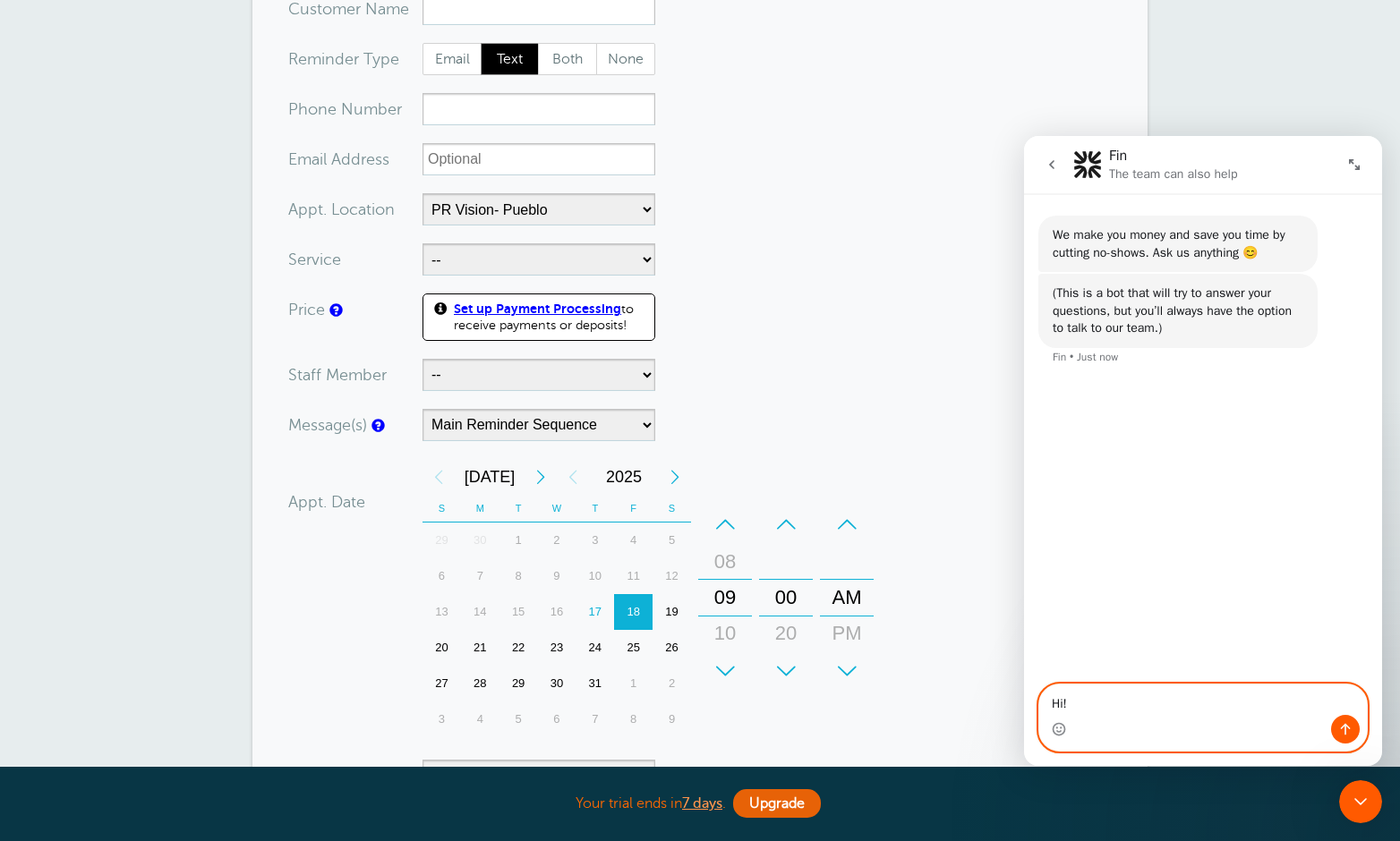 click on "Hi!" at bounding box center (1203, 700) 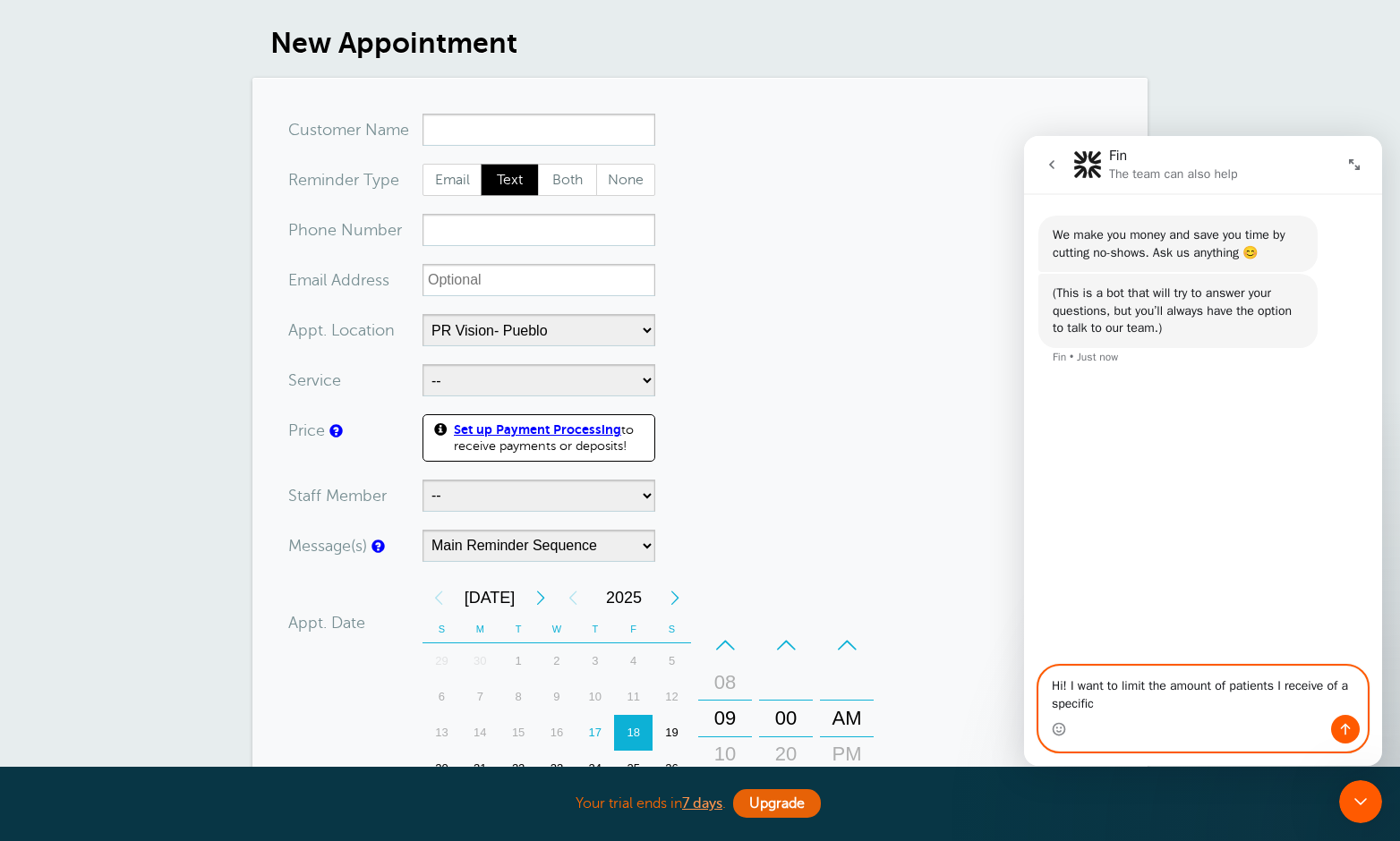 scroll, scrollTop: 89, scrollLeft: 0, axis: vertical 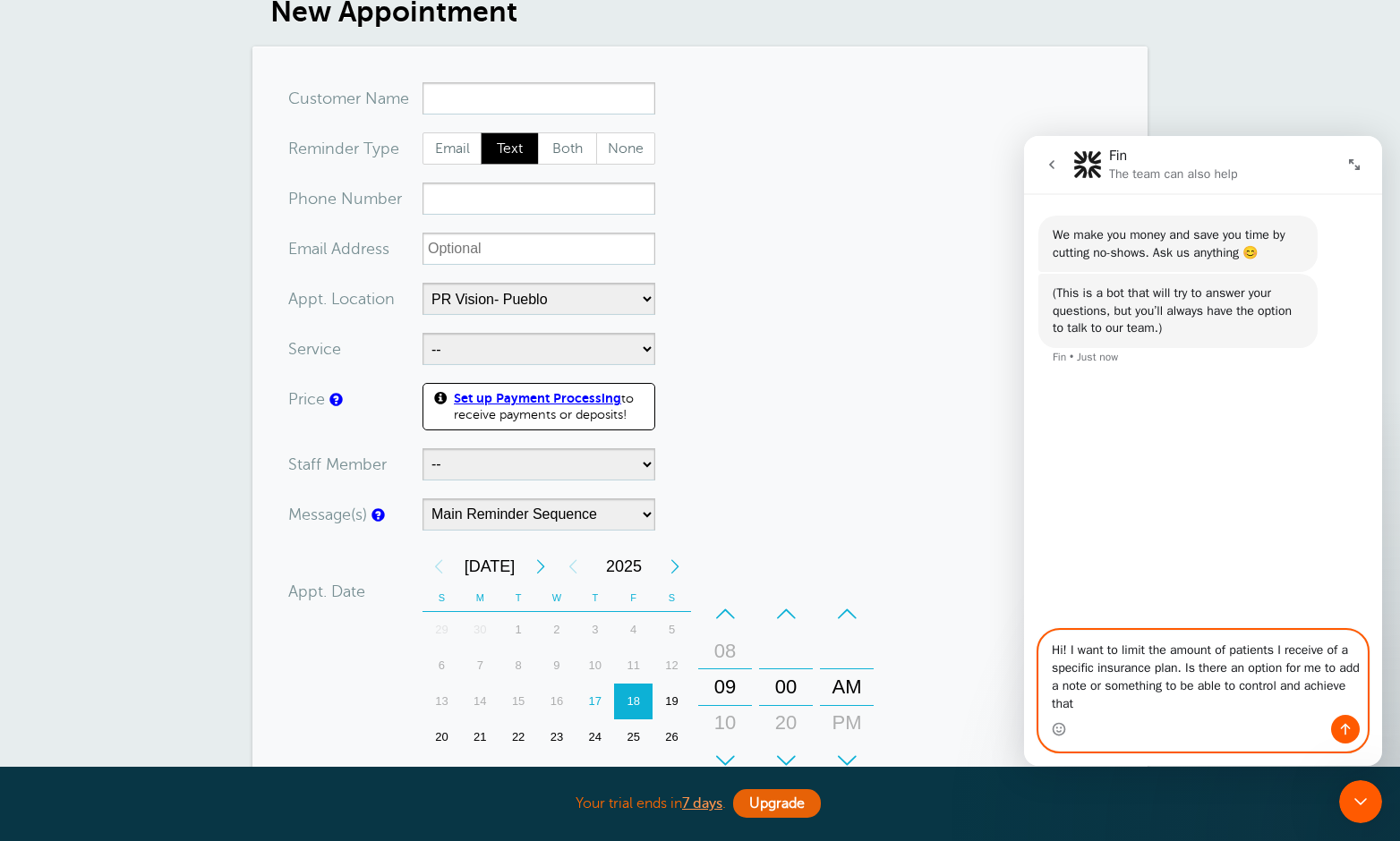 type on "Hi! I want to limit the amount of patients I receive of a specific insurance plan. Is there an option for me to add a note or something to be able to control and achieve that?" 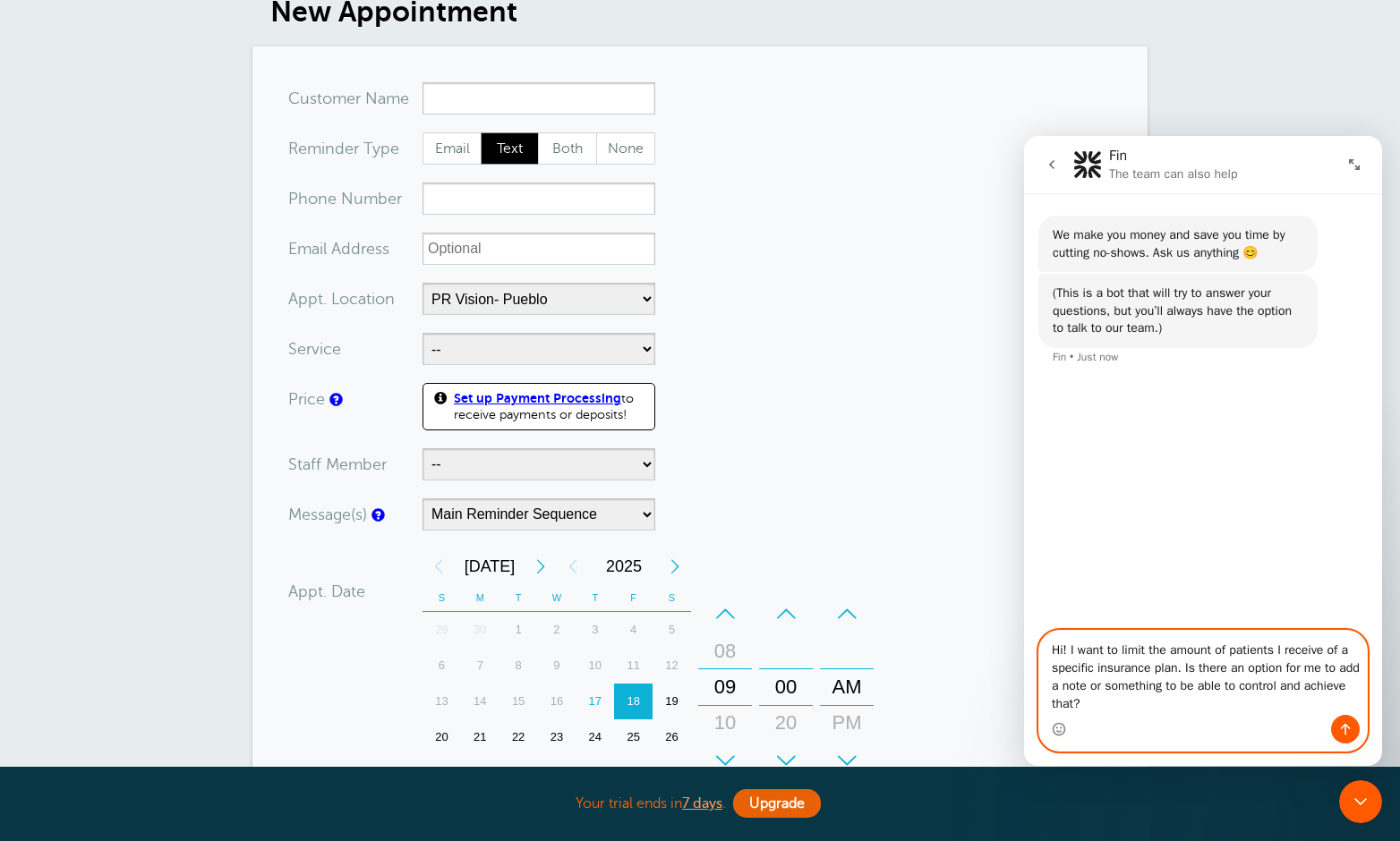 type 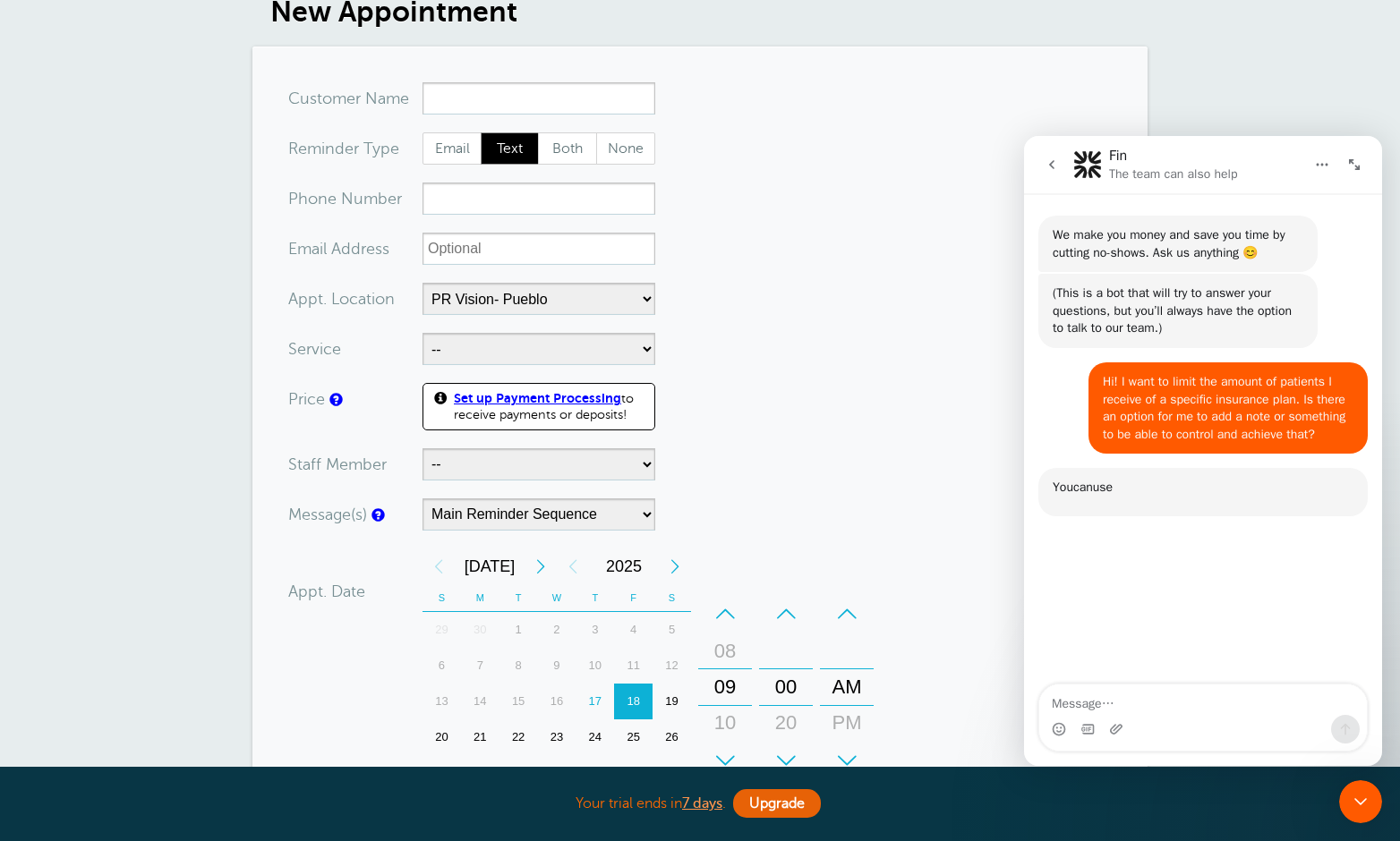 scroll, scrollTop: 3, scrollLeft: 0, axis: vertical 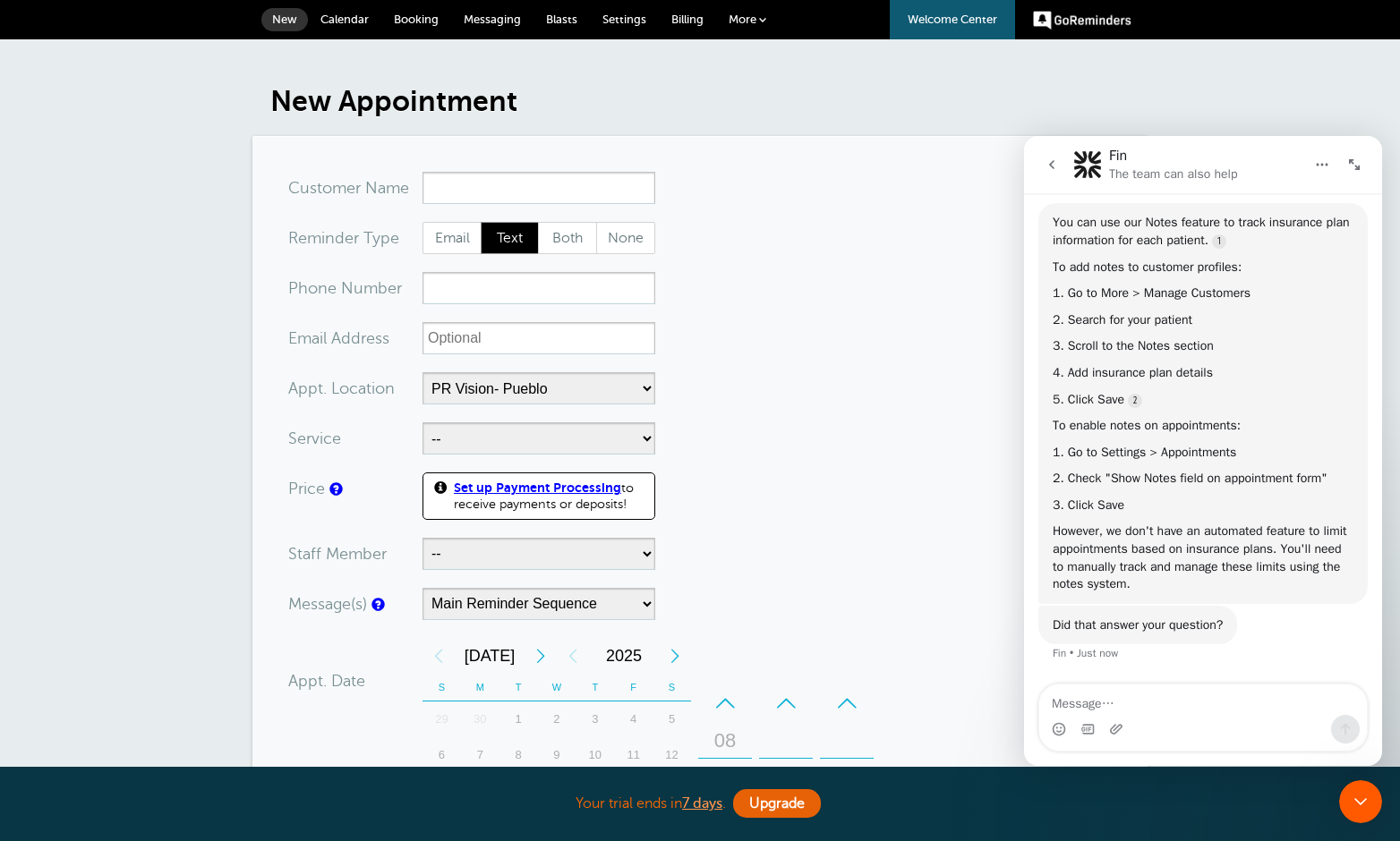 click on "Settings" at bounding box center [624, 19] 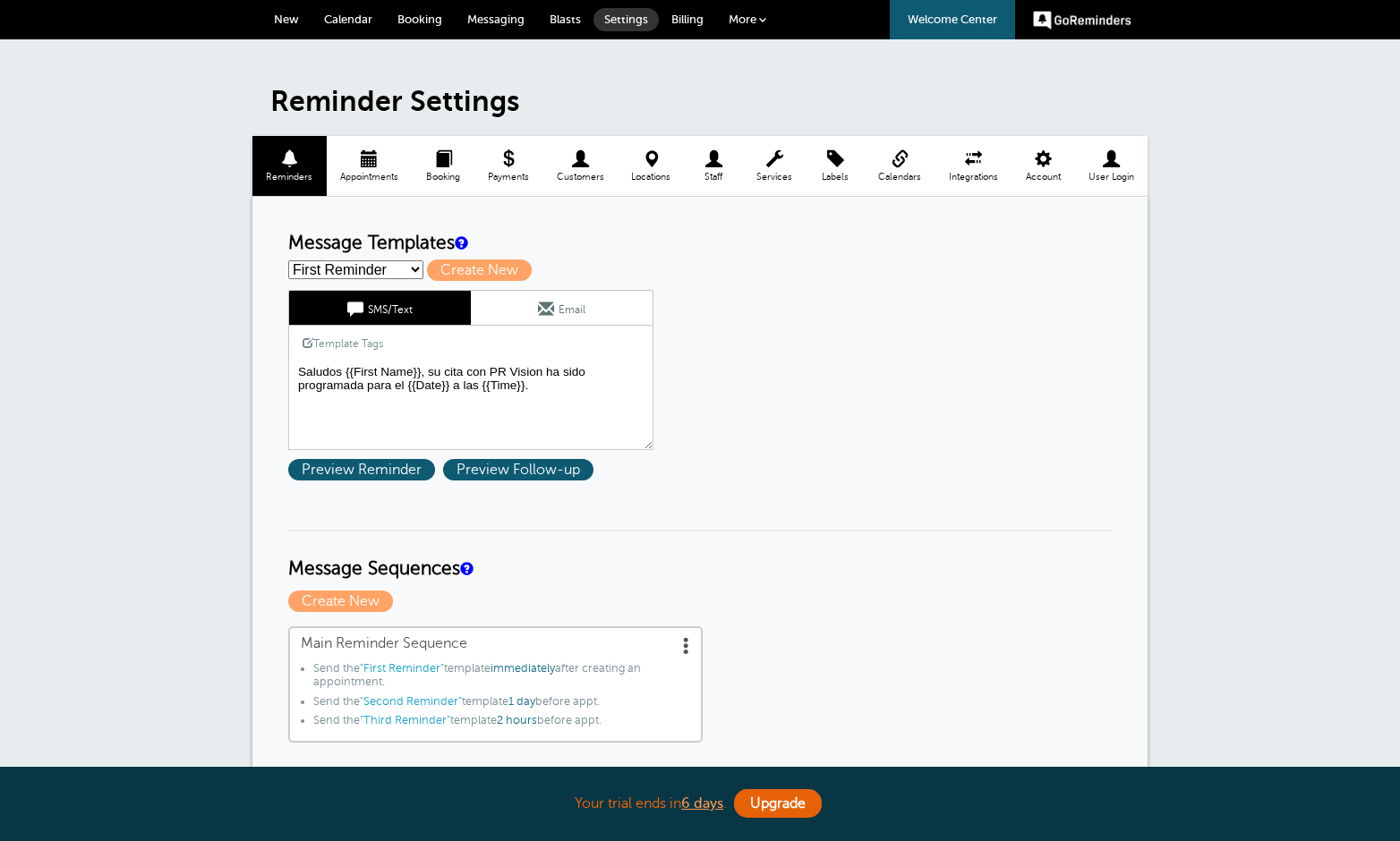 scroll, scrollTop: 0, scrollLeft: 0, axis: both 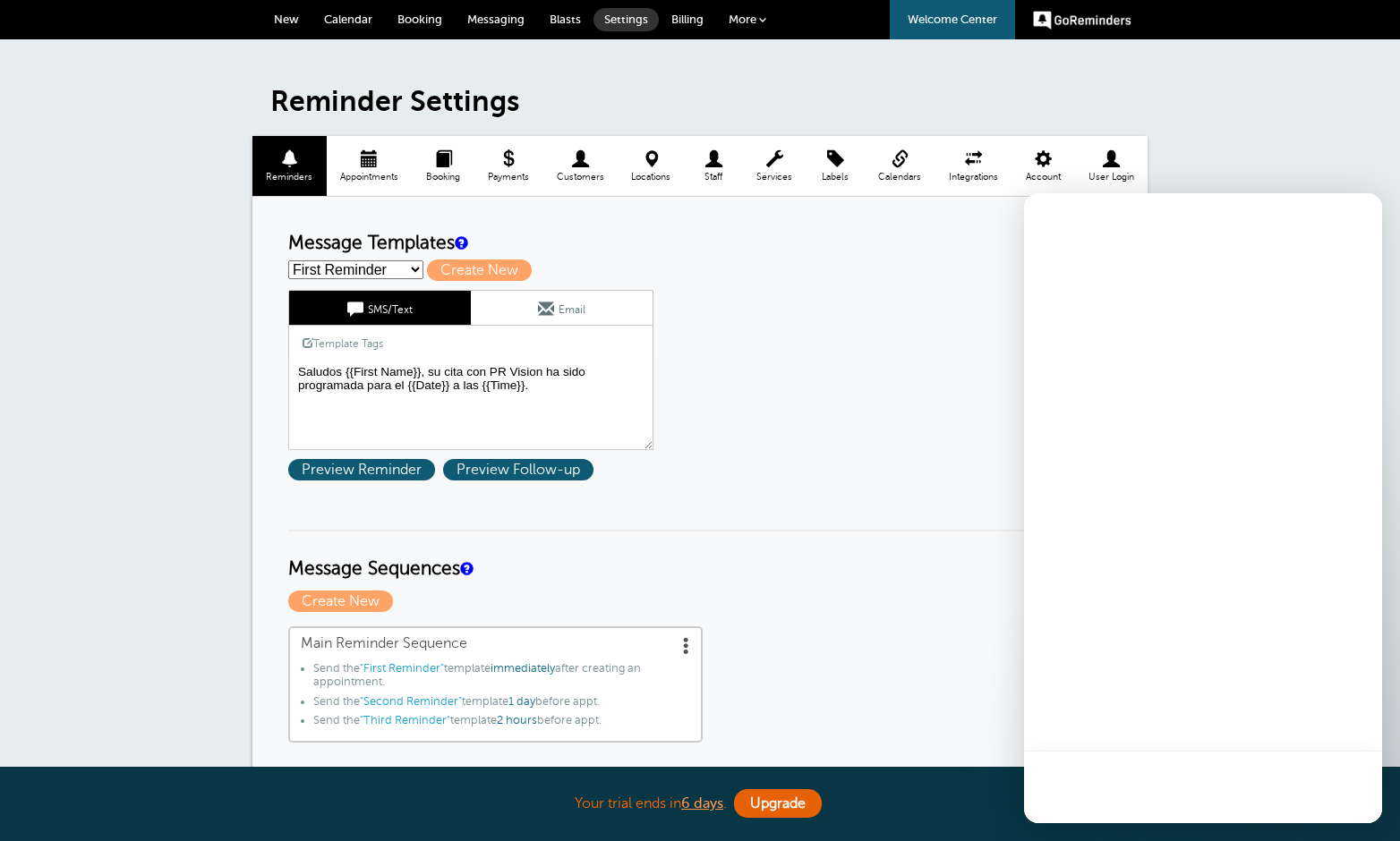 click at bounding box center [370, 158] 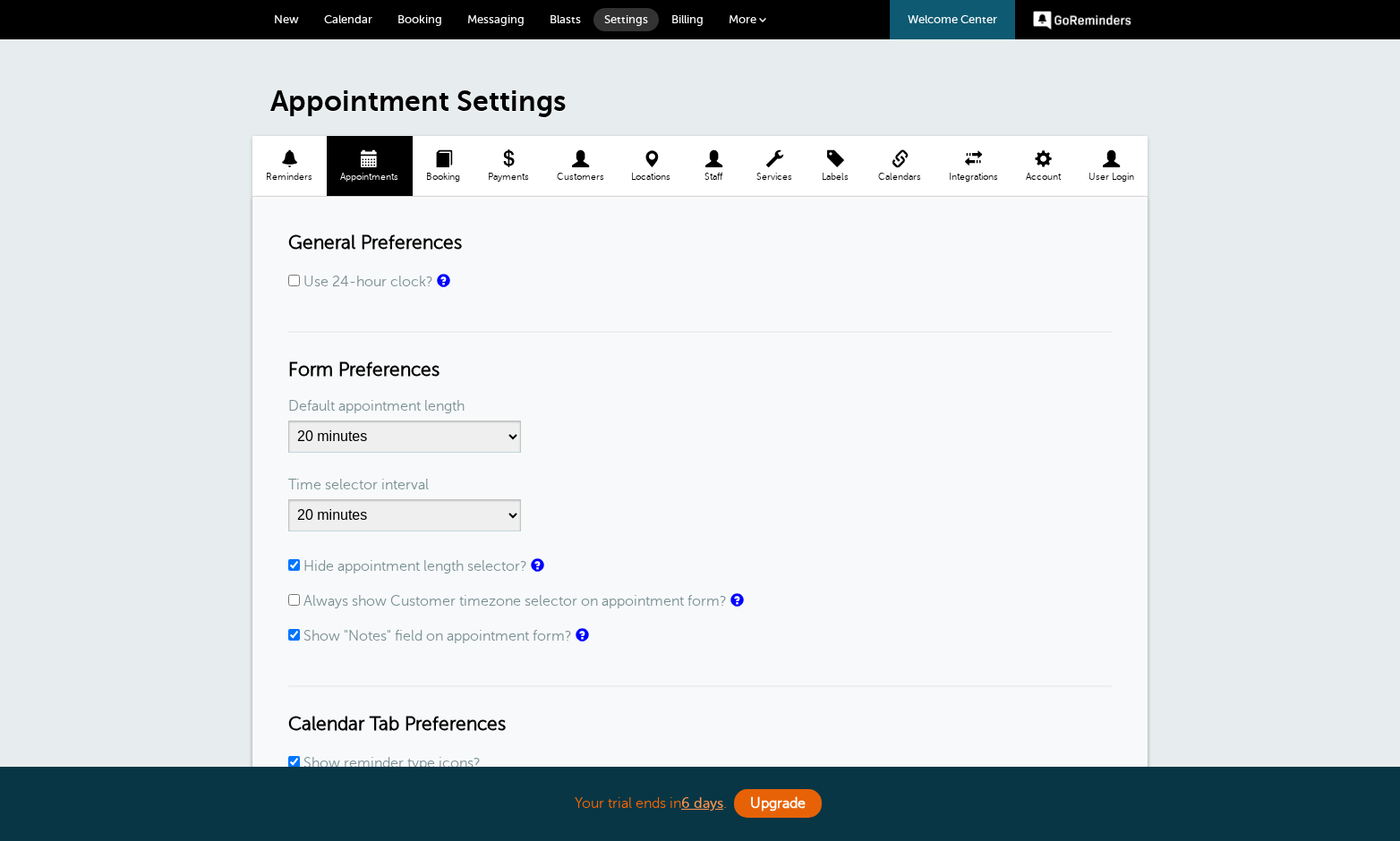 scroll, scrollTop: 0, scrollLeft: 0, axis: both 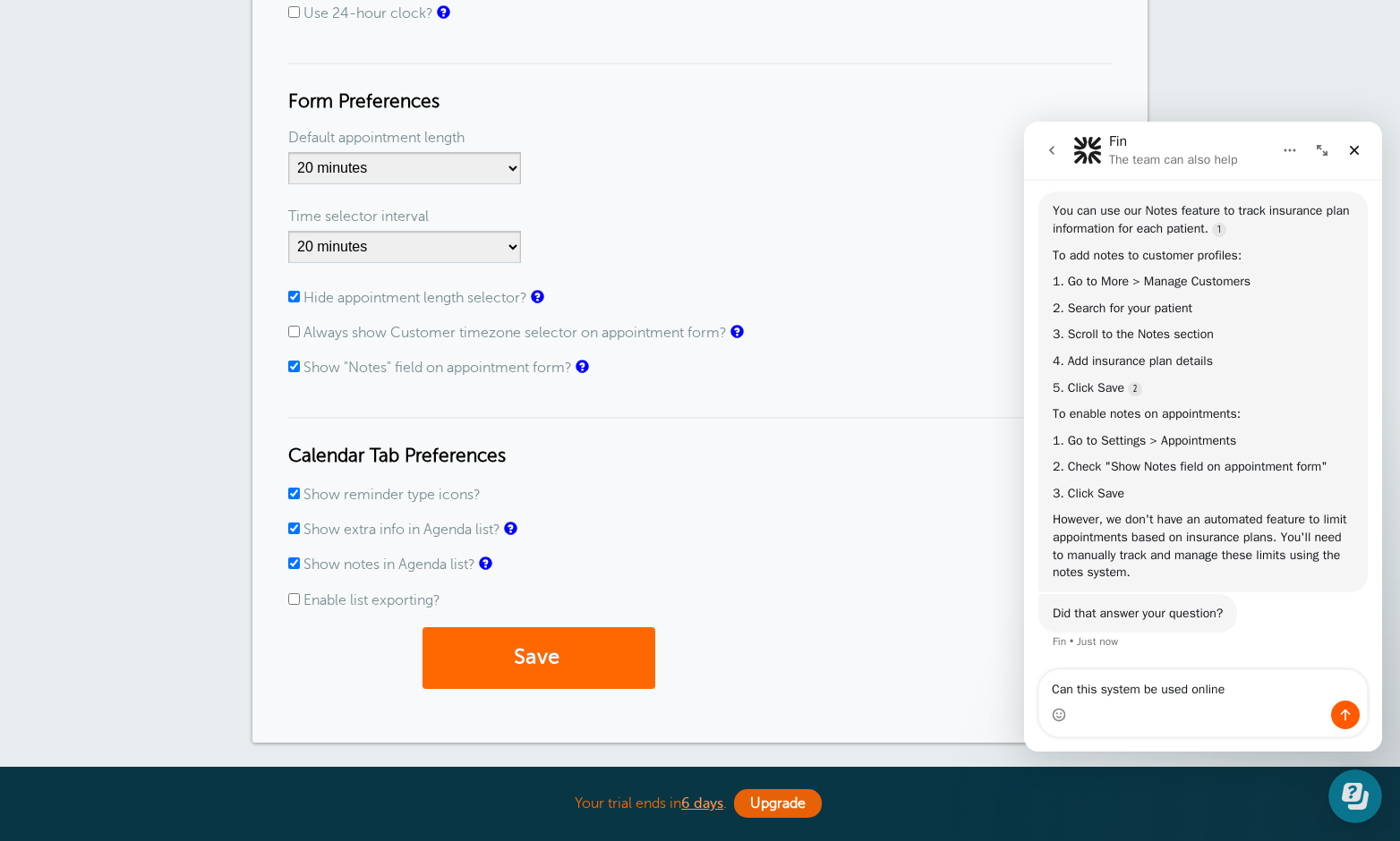 type on "Can this system be used online?" 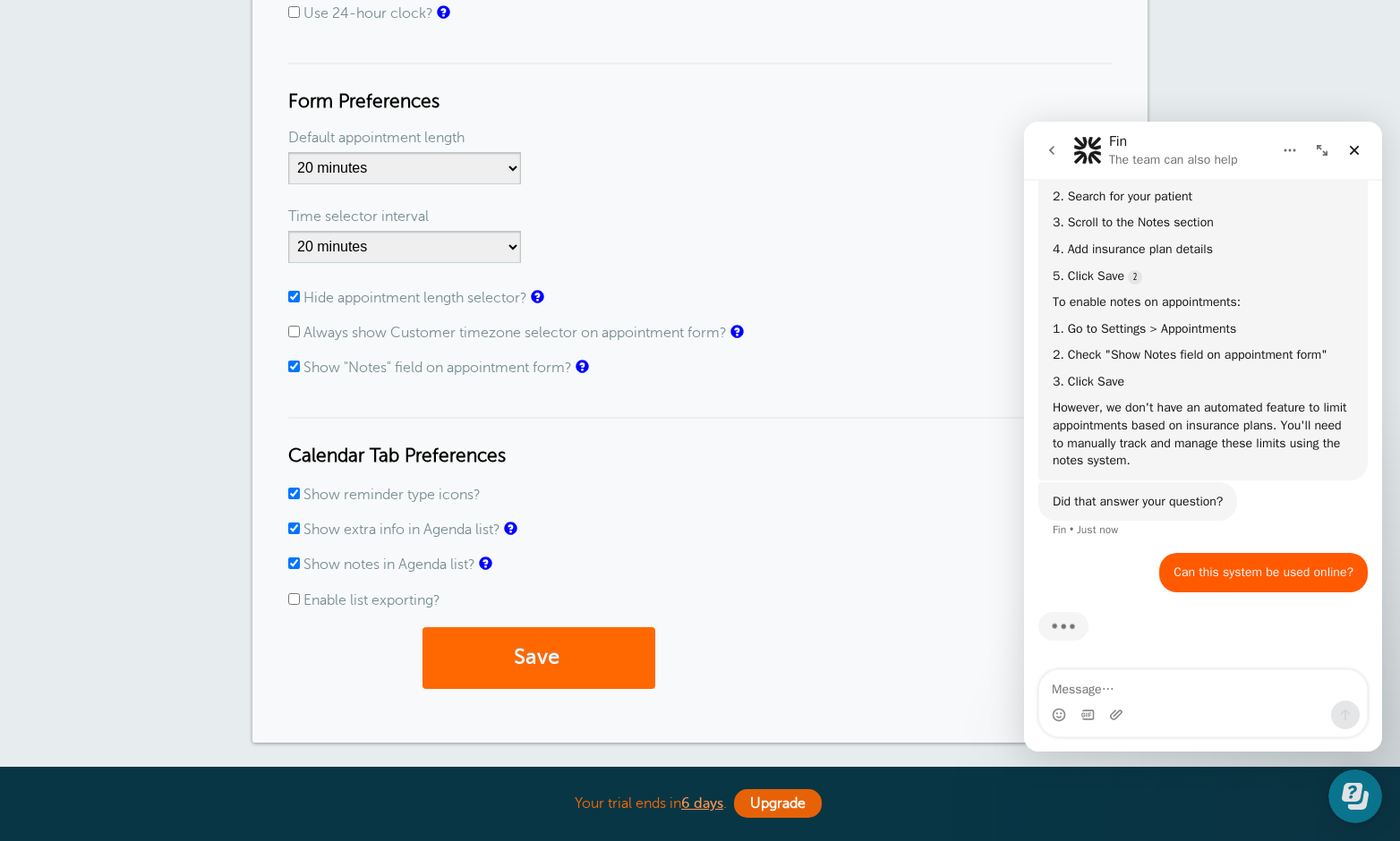 scroll, scrollTop: 378, scrollLeft: 0, axis: vertical 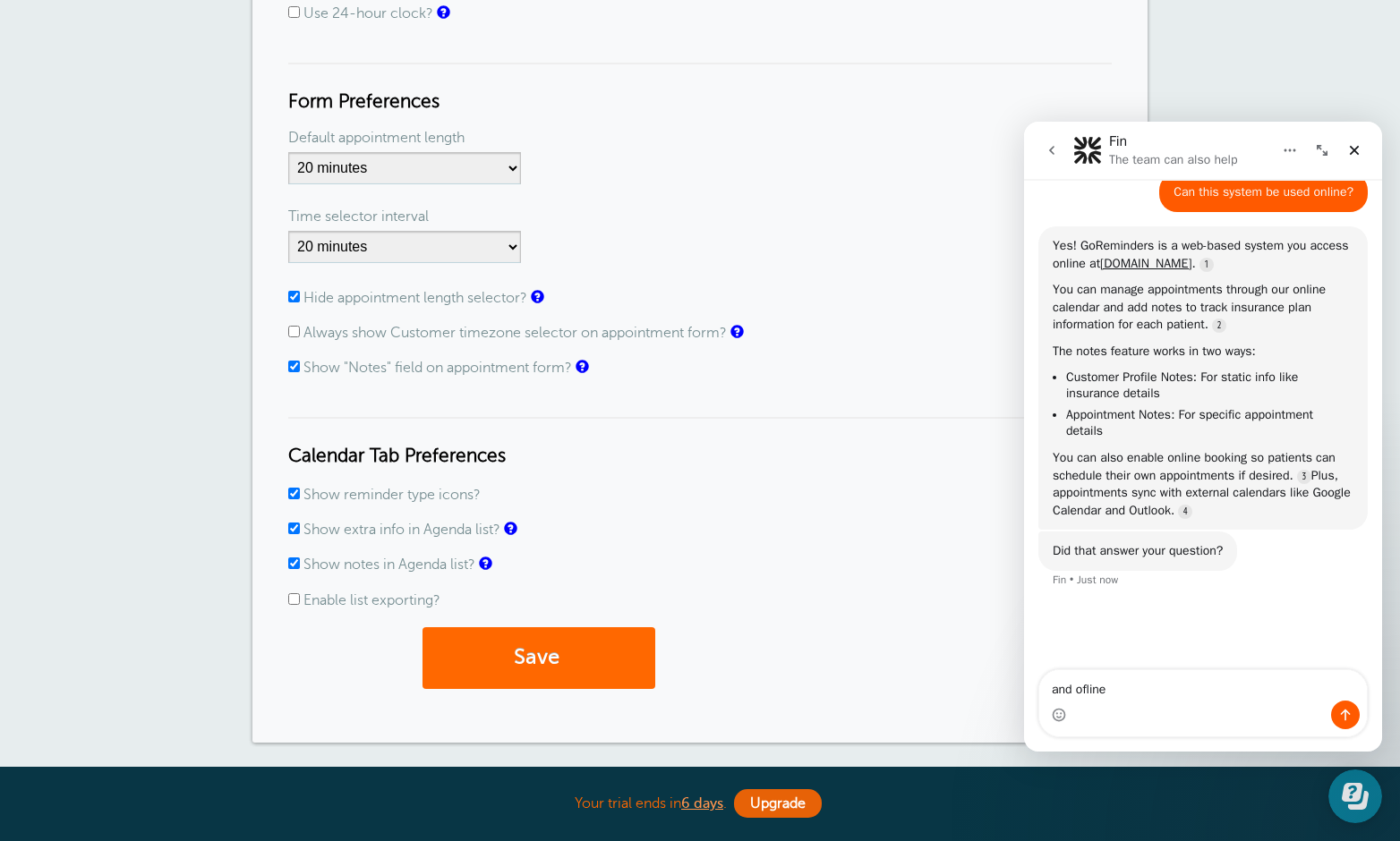 type on "and ofline?" 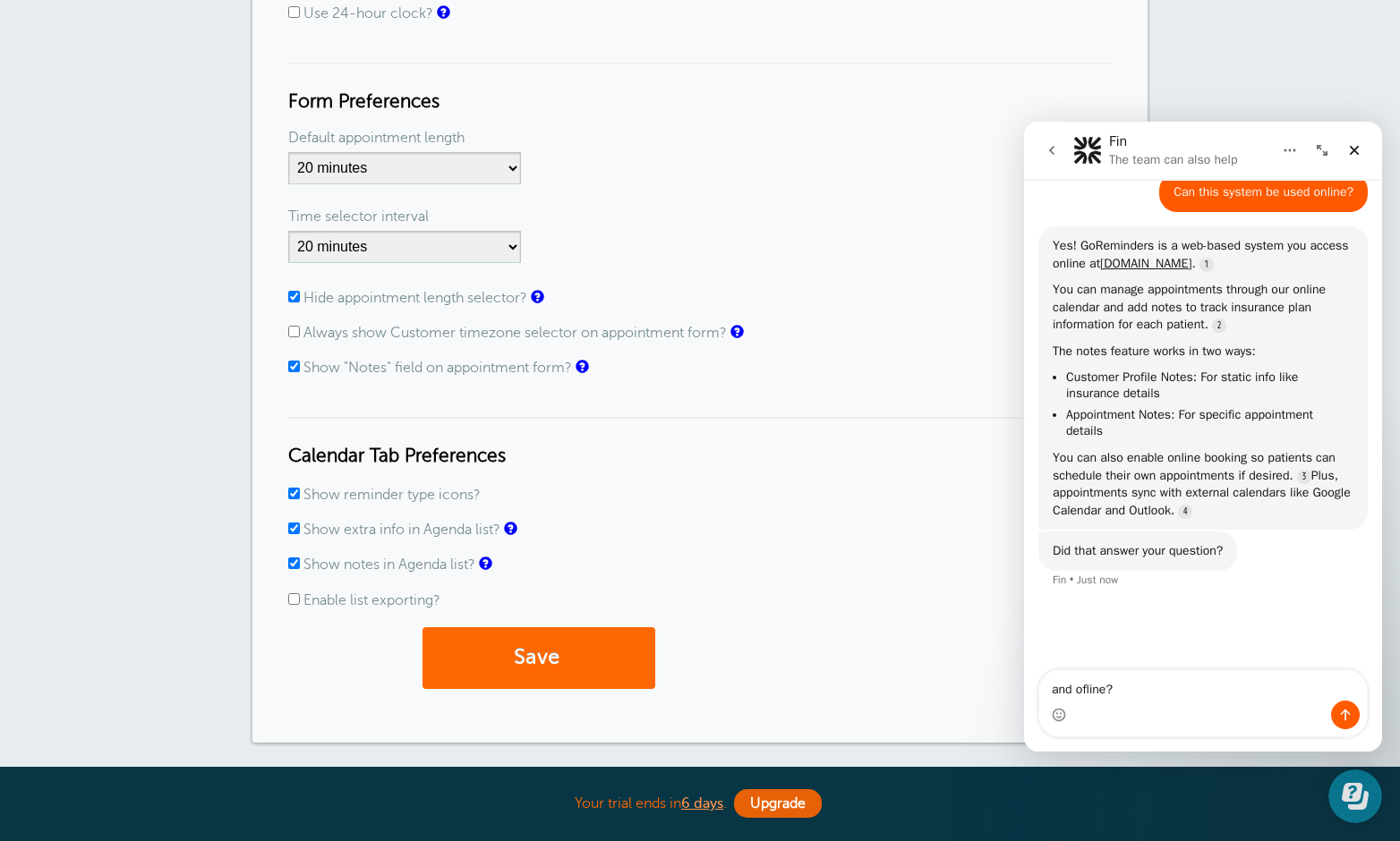 type 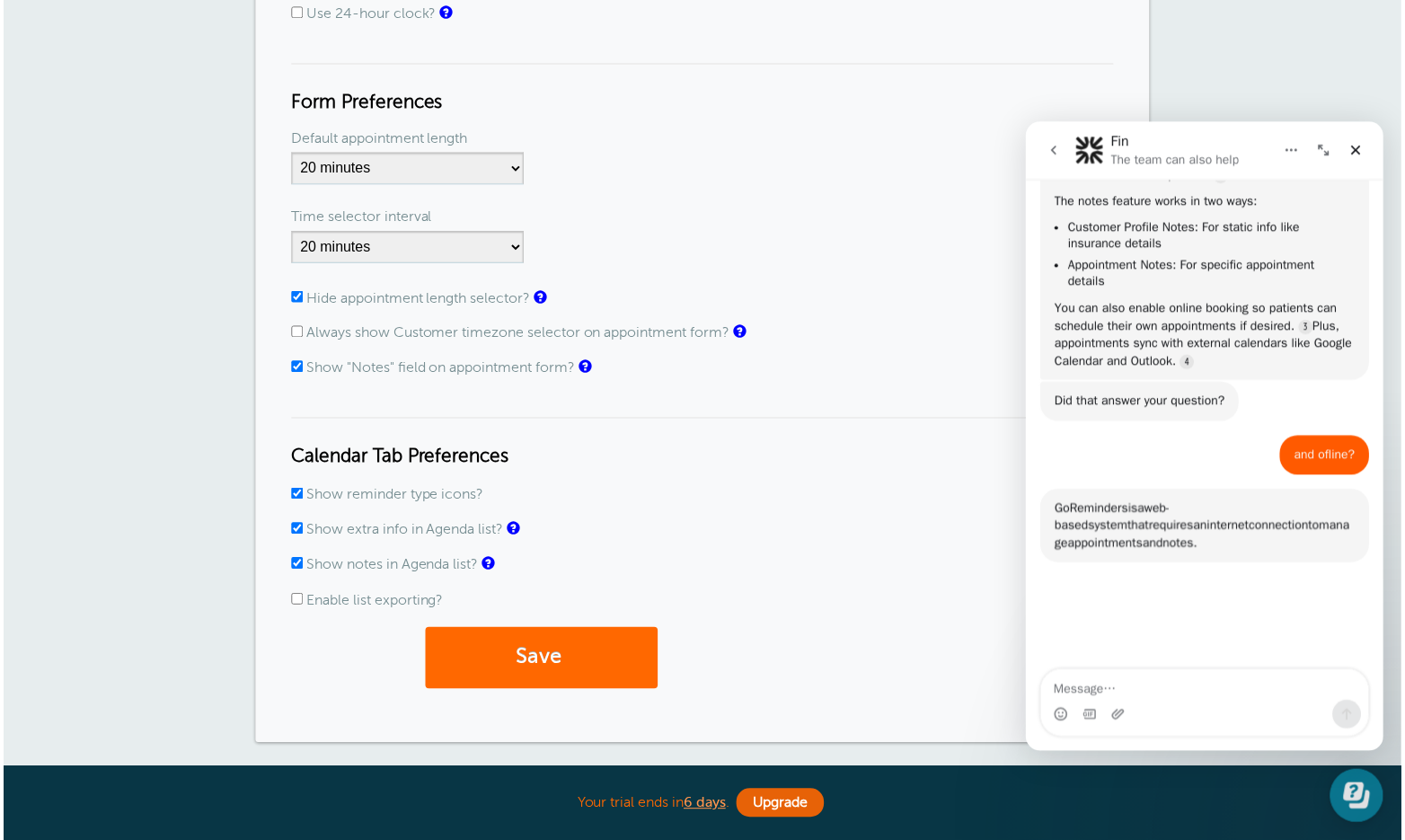 scroll, scrollTop: 1151, scrollLeft: 0, axis: vertical 